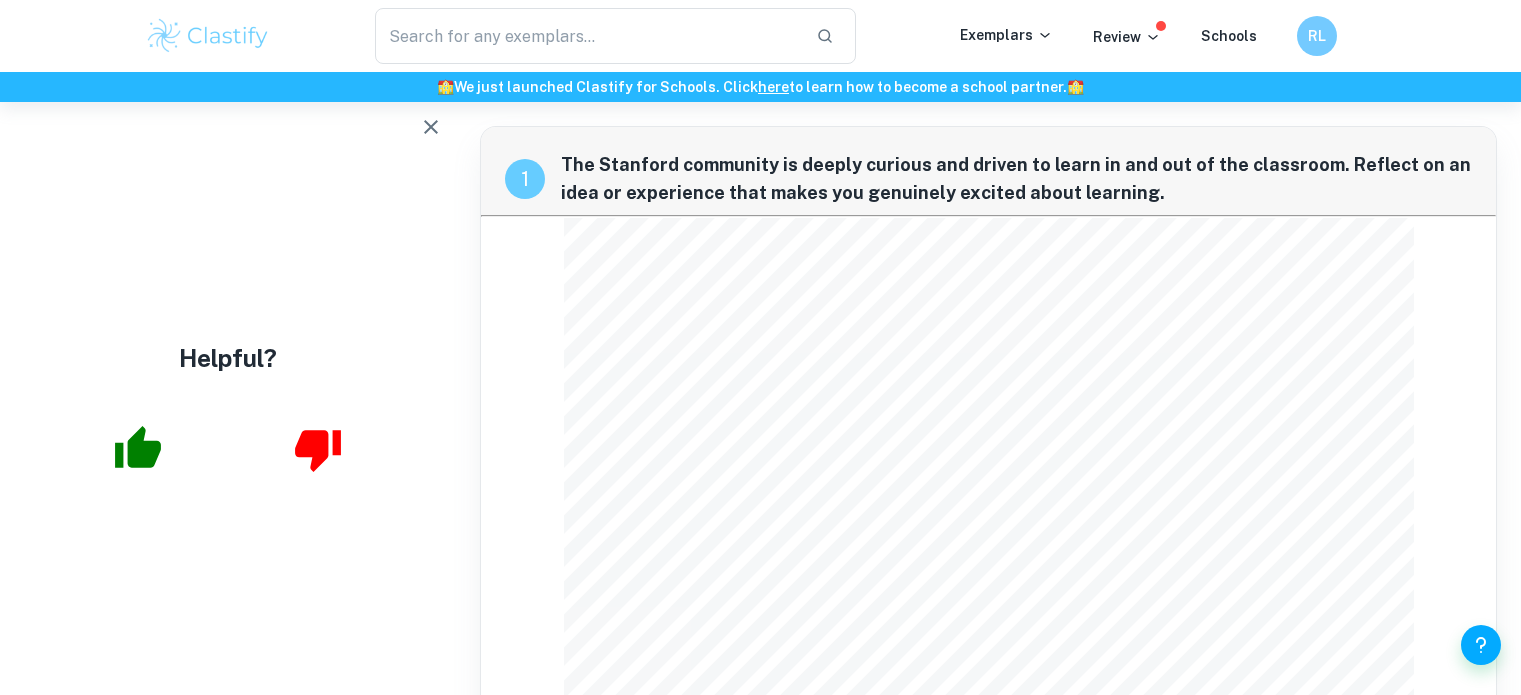 scroll, scrollTop: 2652, scrollLeft: 0, axis: vertical 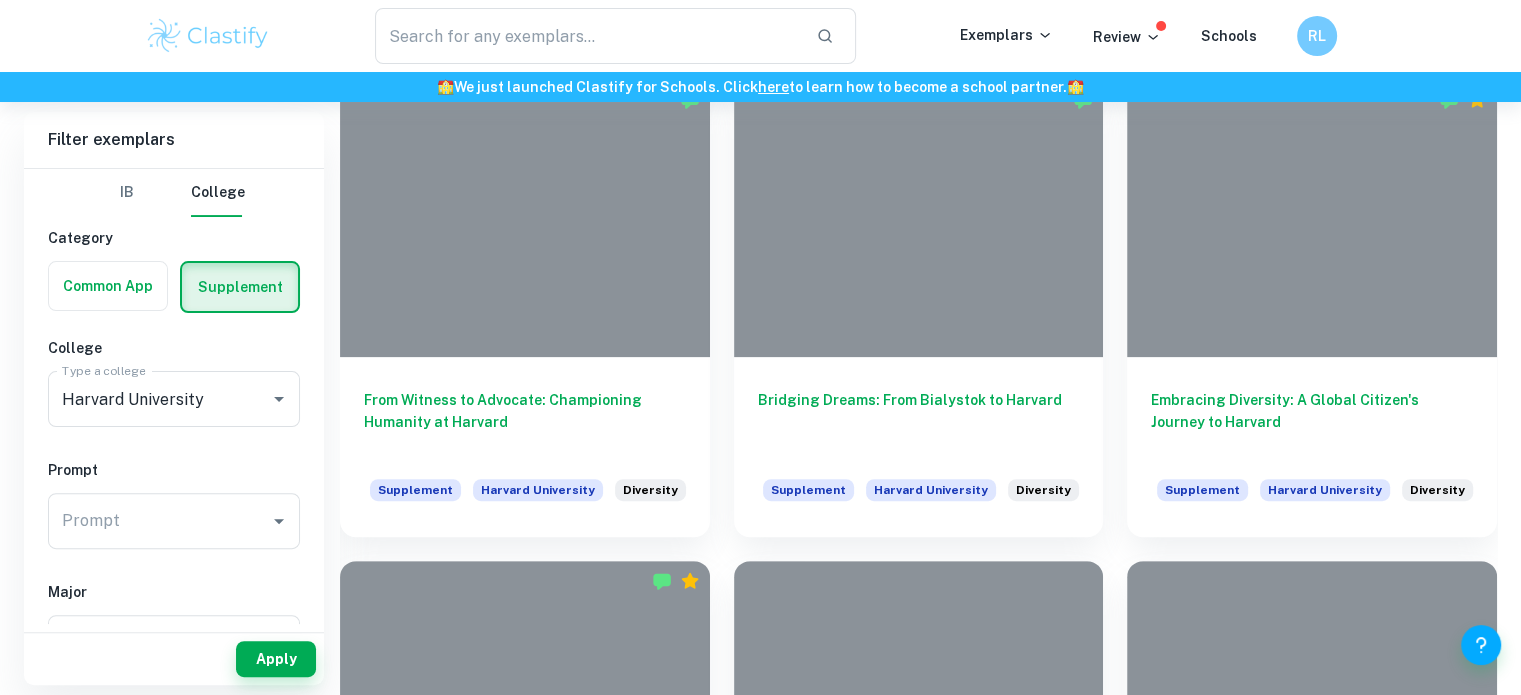 click at bounding box center [108, 286] 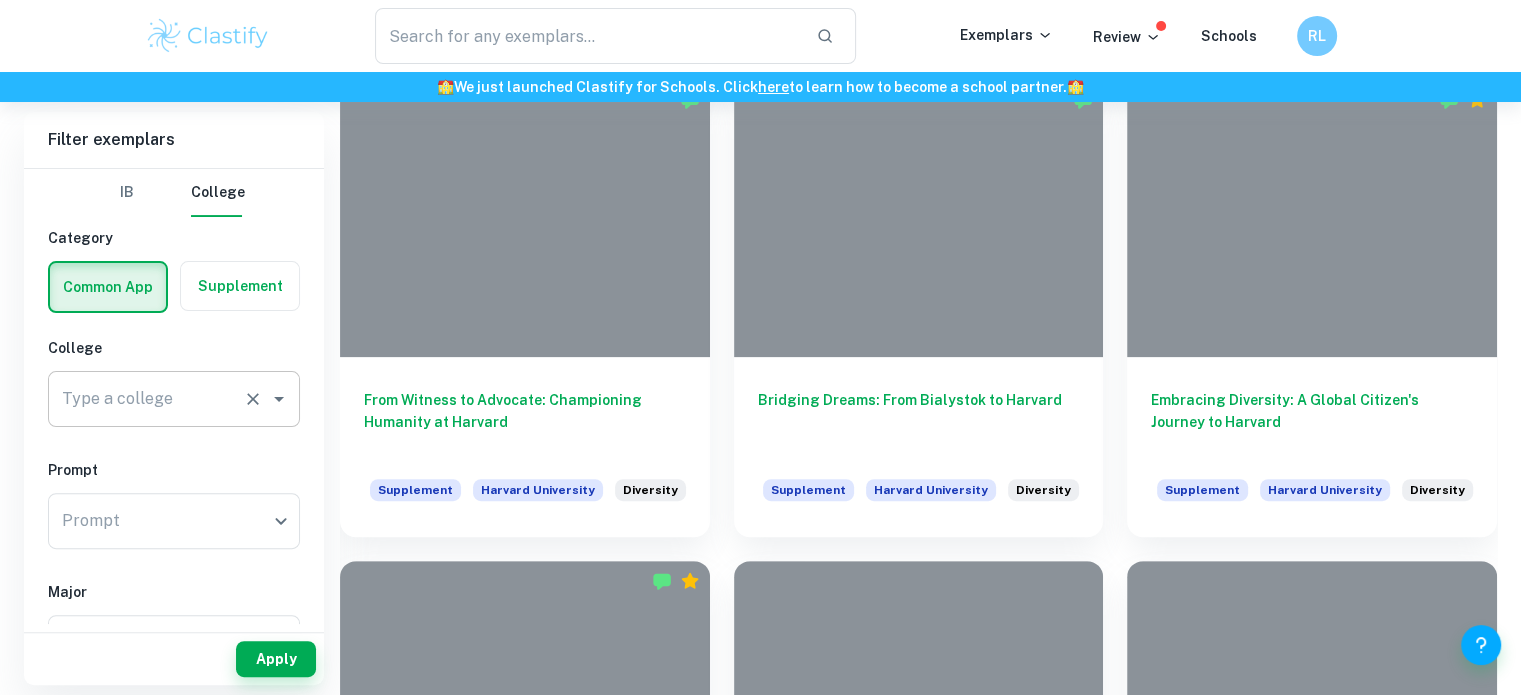 click on "Type a college Type a college" at bounding box center (174, 399) 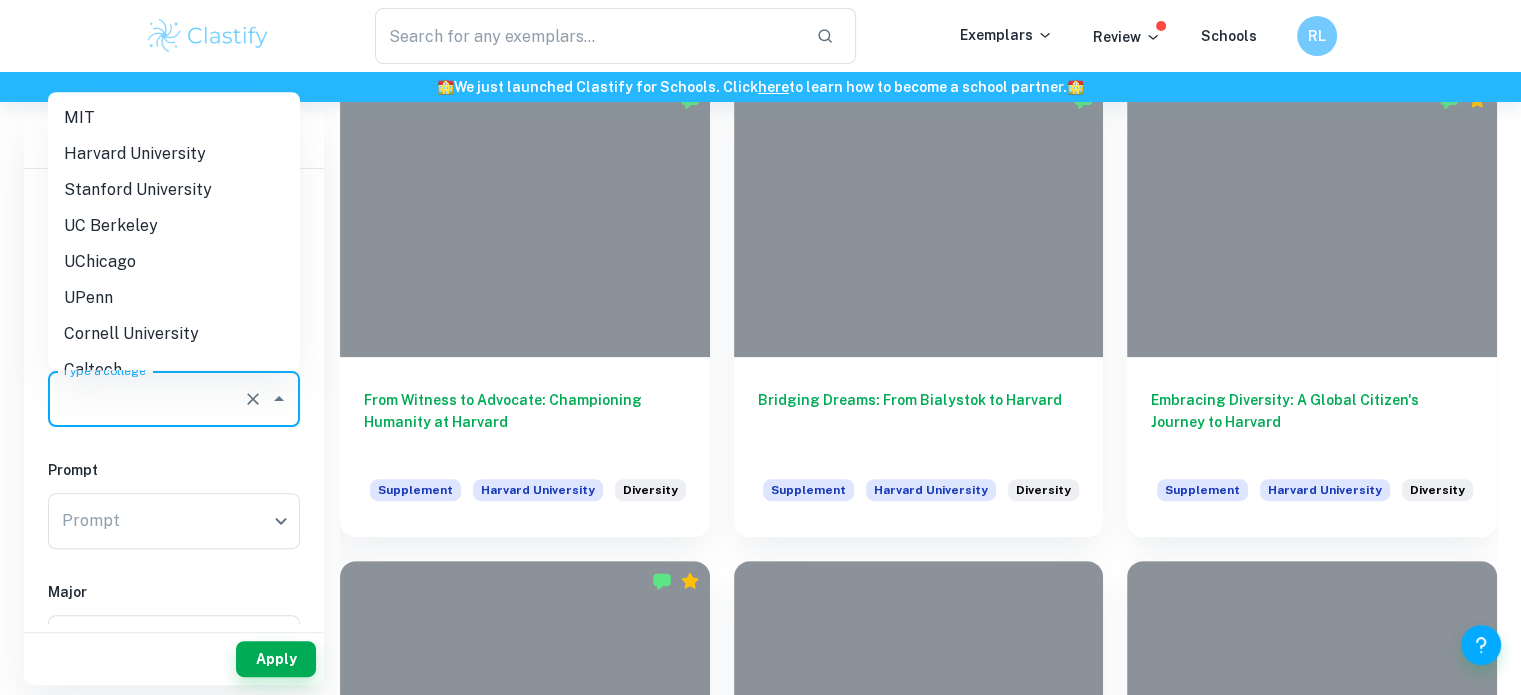 click on "Harvard University" at bounding box center [174, 154] 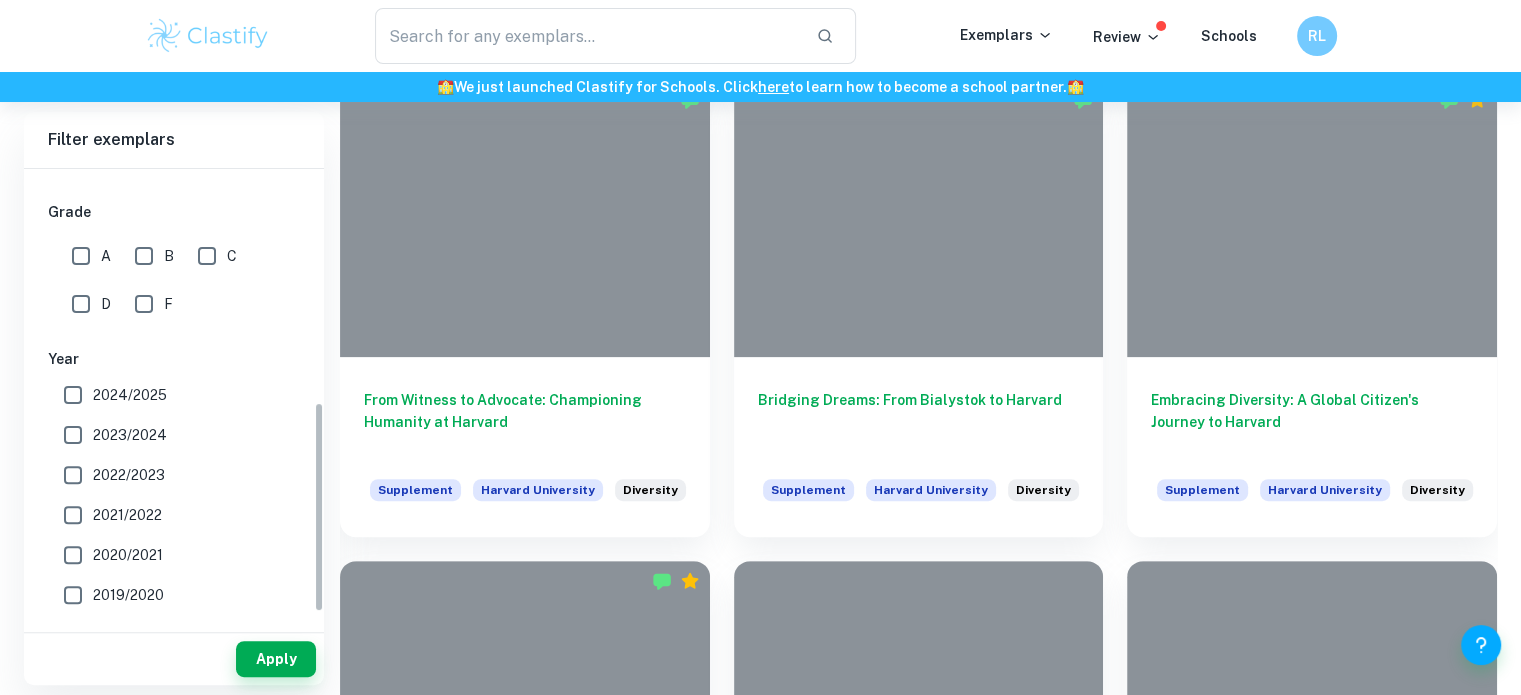 scroll, scrollTop: 504, scrollLeft: 0, axis: vertical 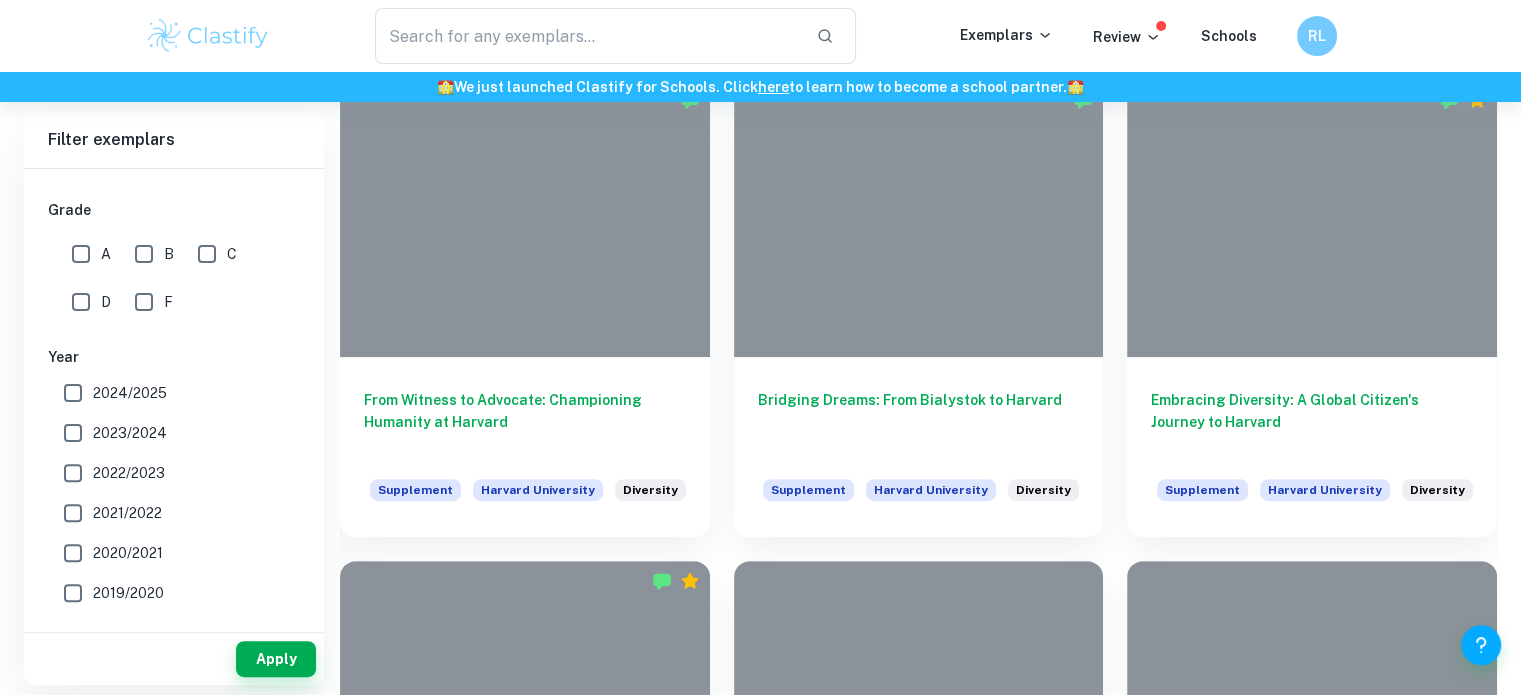 click on "2024/2025" at bounding box center (73, 393) 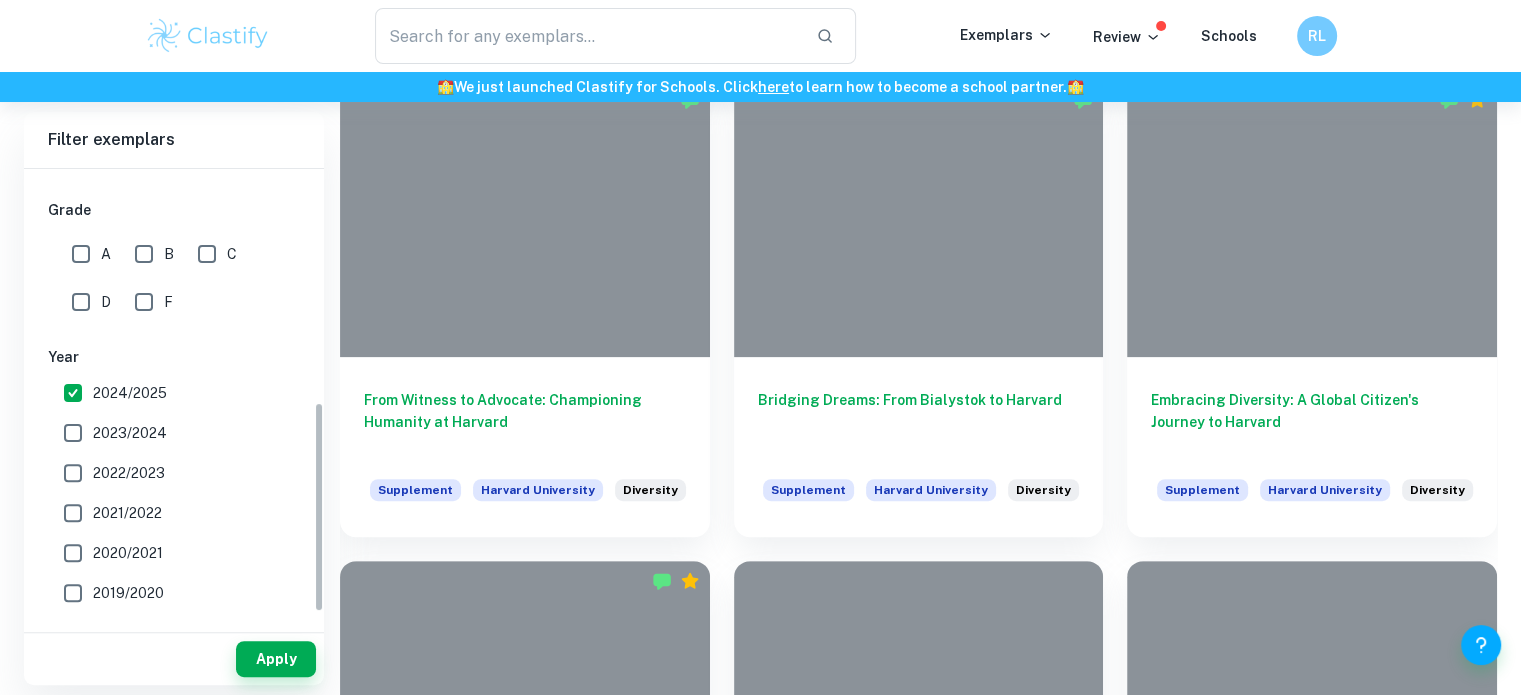 click on "2023/2024" at bounding box center [73, 433] 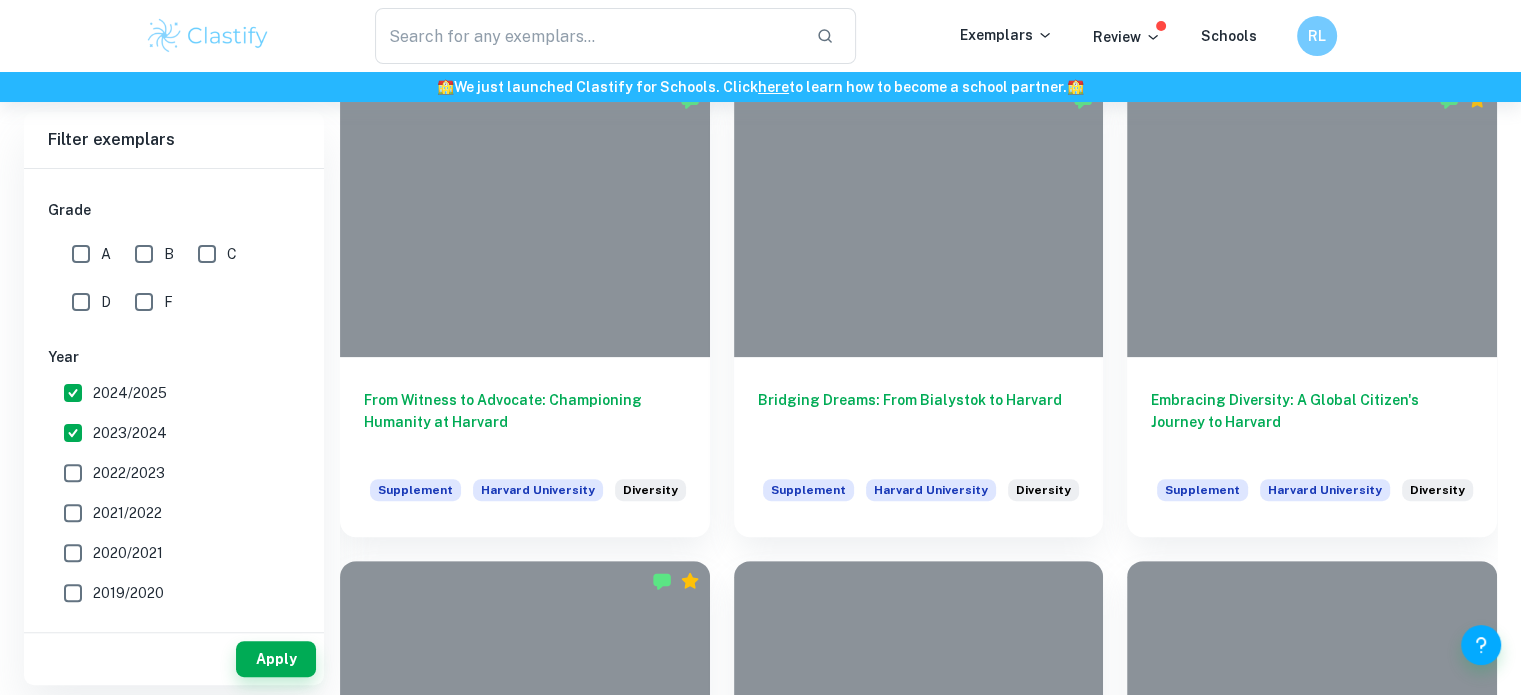 click on "2024/2025" at bounding box center (73, 393) 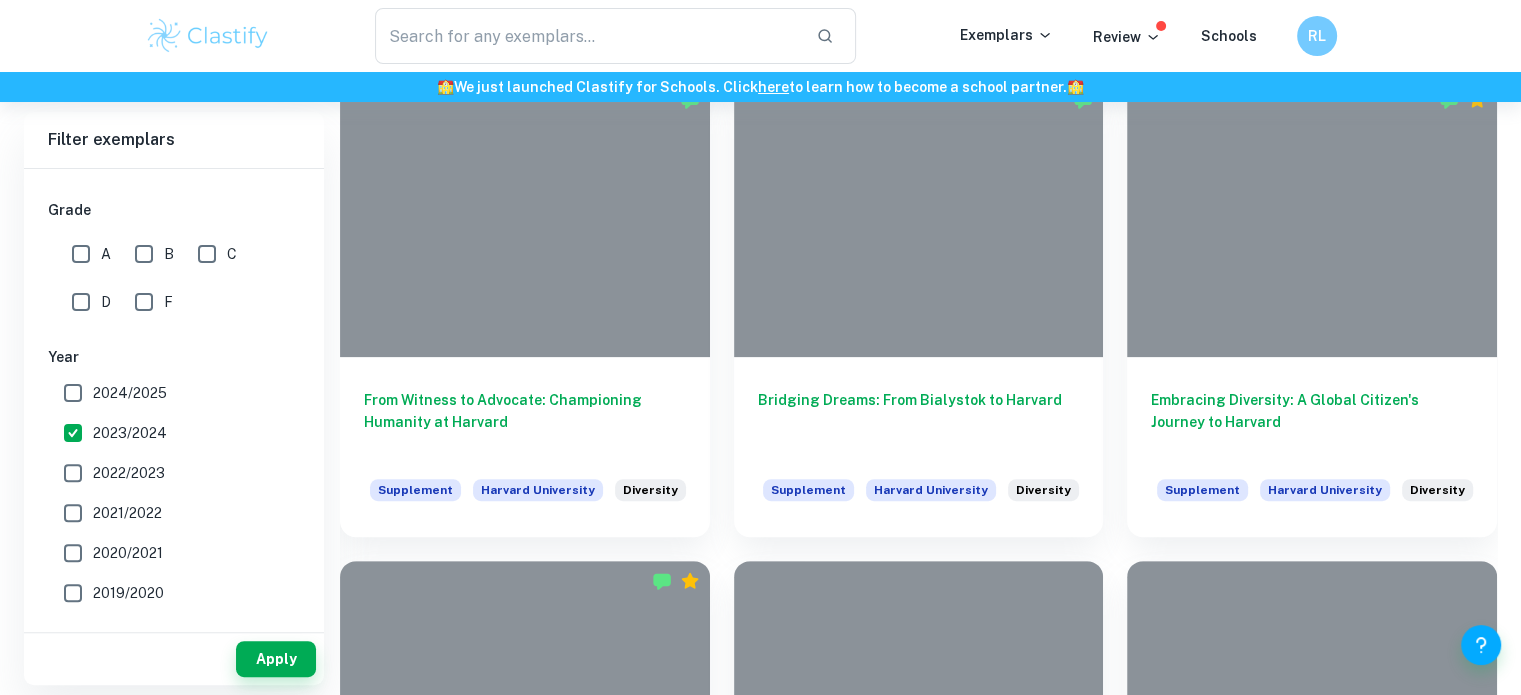 click on "2023/2024" at bounding box center [73, 433] 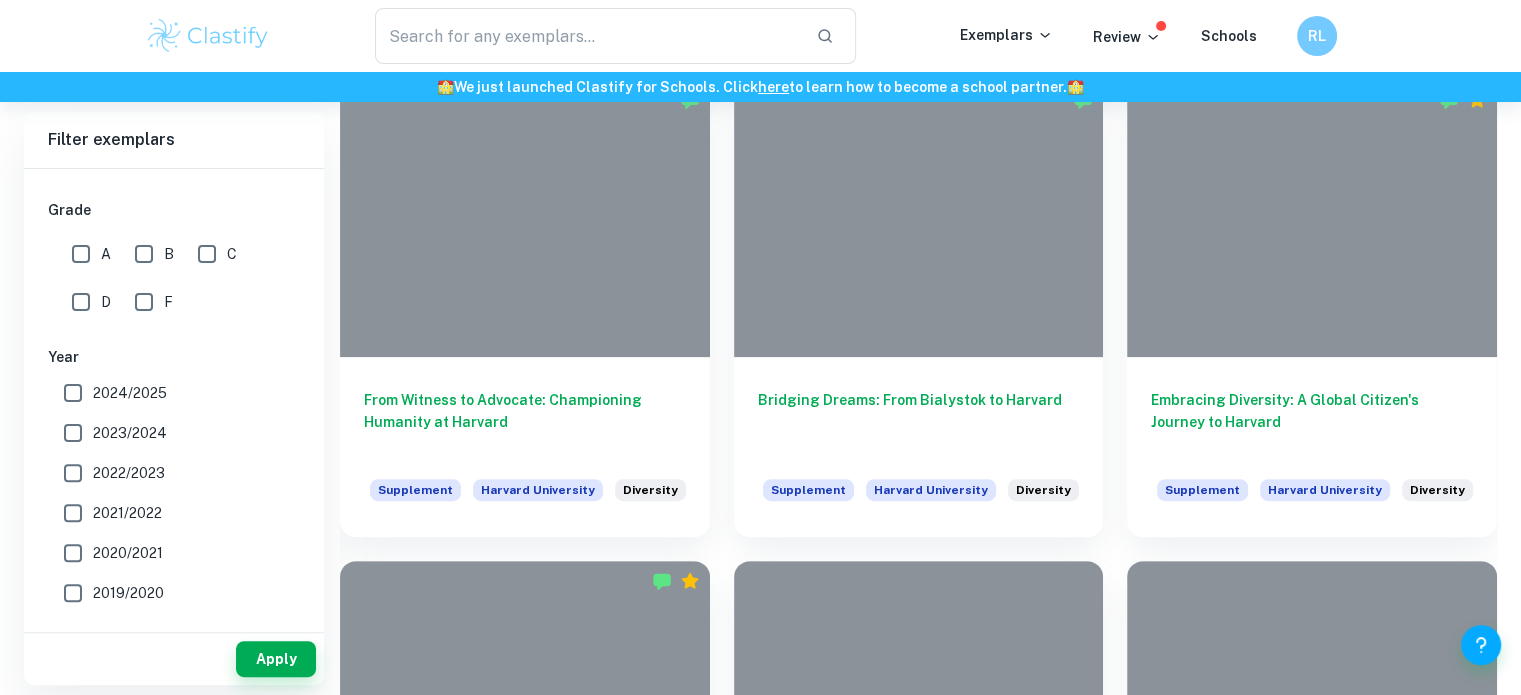 scroll, scrollTop: 531, scrollLeft: 0, axis: vertical 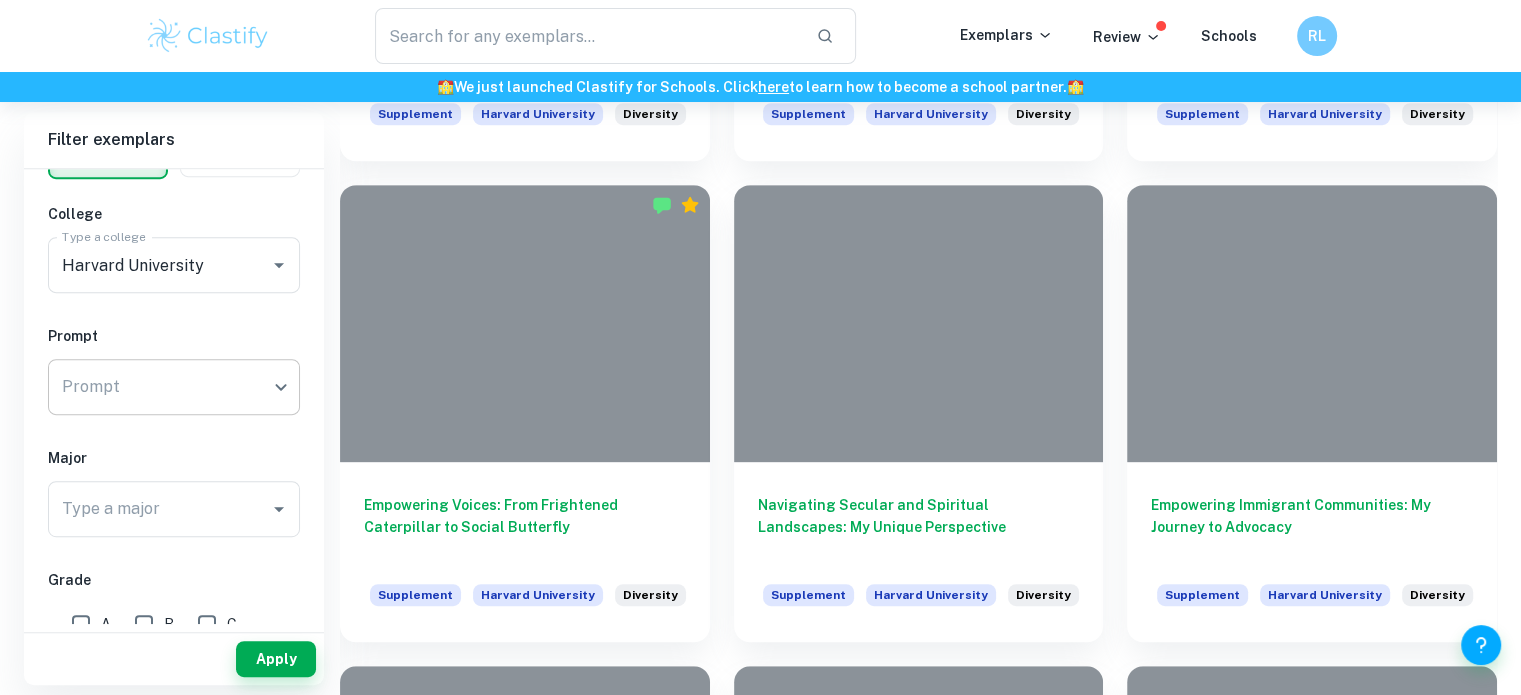 click on "We value your privacy We use cookies to enhance your browsing experience, serve personalised ads or content, and analyse our traffic. By clicking "Accept All", you consent to our use of cookies.   Cookie Policy Customise   Reject All   Accept All   Customise Consent Preferences   We use cookies to help you navigate efficiently and perform certain functions. You will find detailed information about all cookies under each consent category below. The cookies that are categorised as "Necessary" are stored on your browser as they are essential for enabling the basic functionalities of the site. ...  Show more For more information on how Google's third-party cookies operate and handle your data, see:   Google Privacy Policy Necessary Always Active Necessary cookies are required to enable the basic features of this site, such as providing secure log-in or adjusting your consent preferences. These cookies do not store any personally identifiable data. Functional Analytics Performance Advertisement Uncategorised" at bounding box center (760, -423) 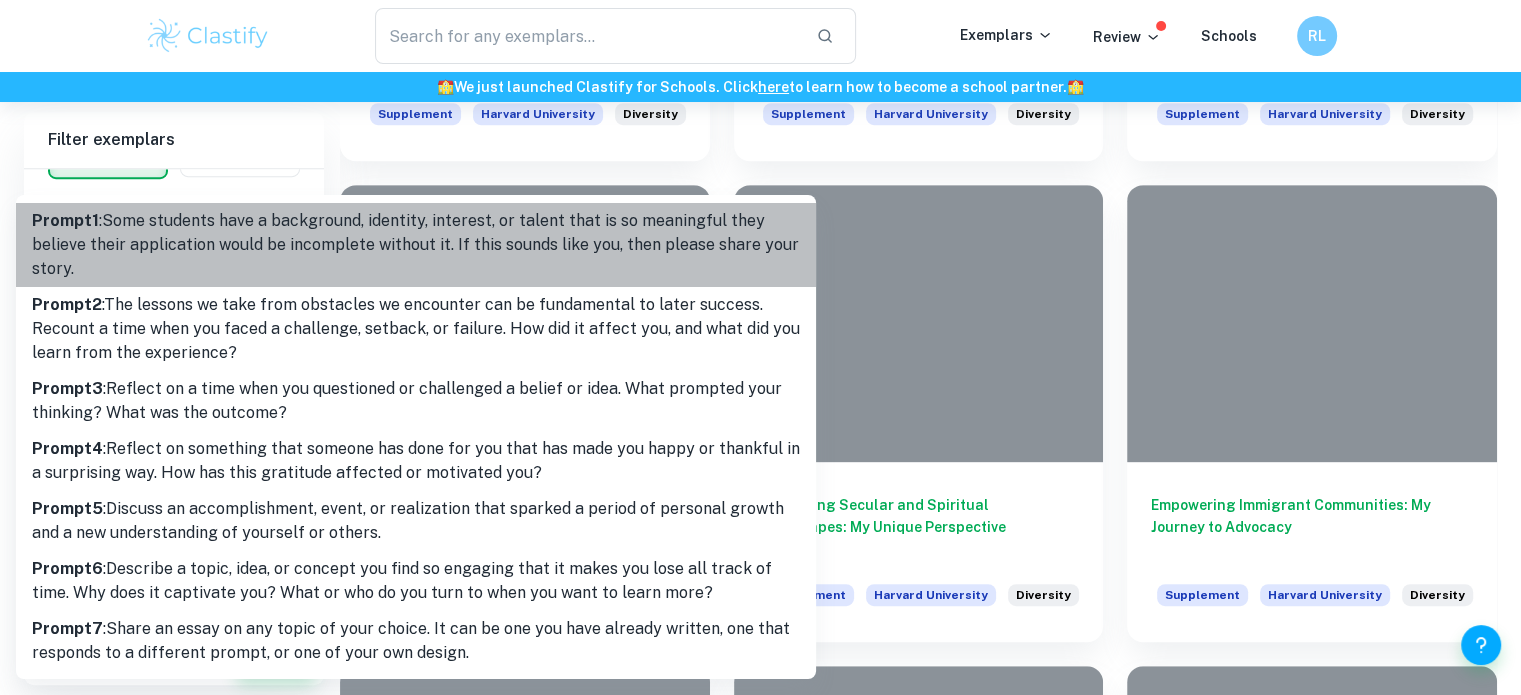 click on "Prompt 1 : Some students have a background, identity, interest, or talent that is so meaningful they believe their application would be incomplete without it. If this sounds like you, then please share your story." at bounding box center [416, 245] 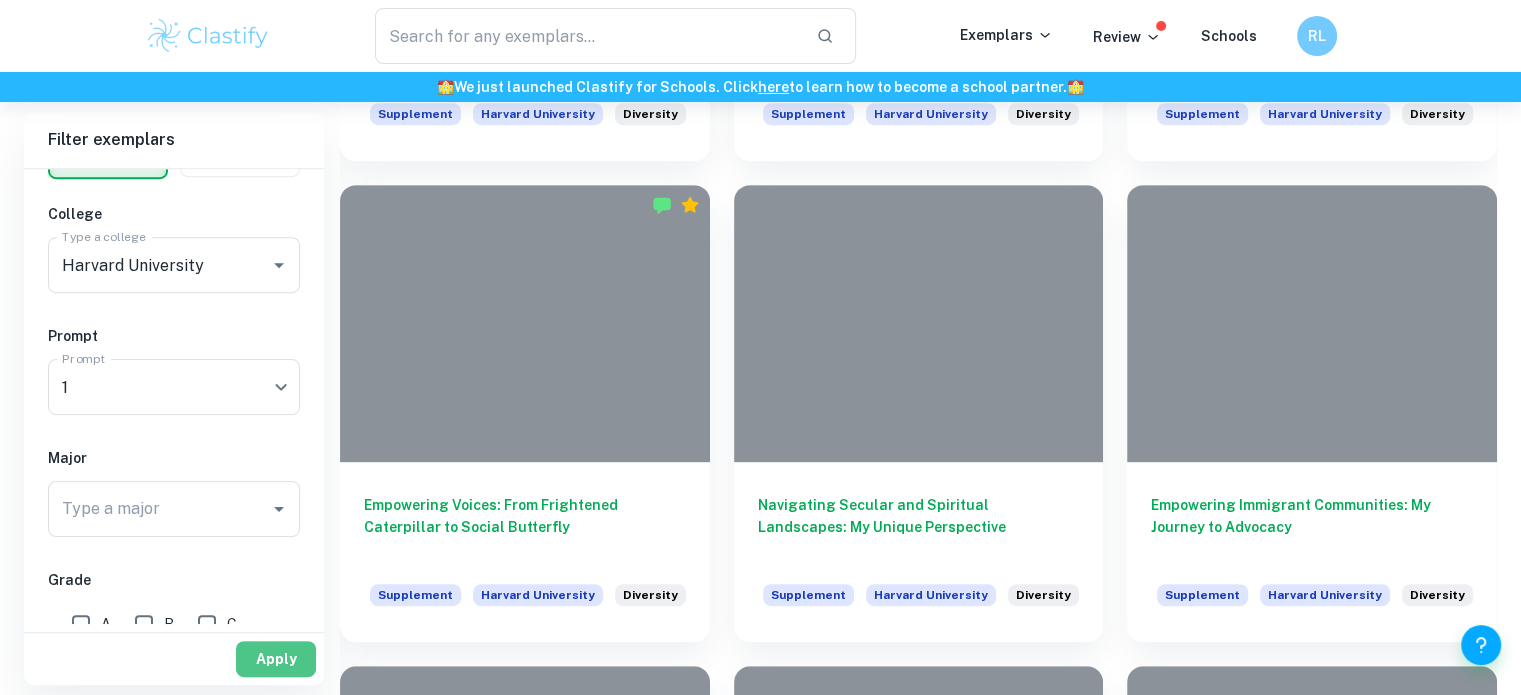 click on "Apply" at bounding box center (276, 659) 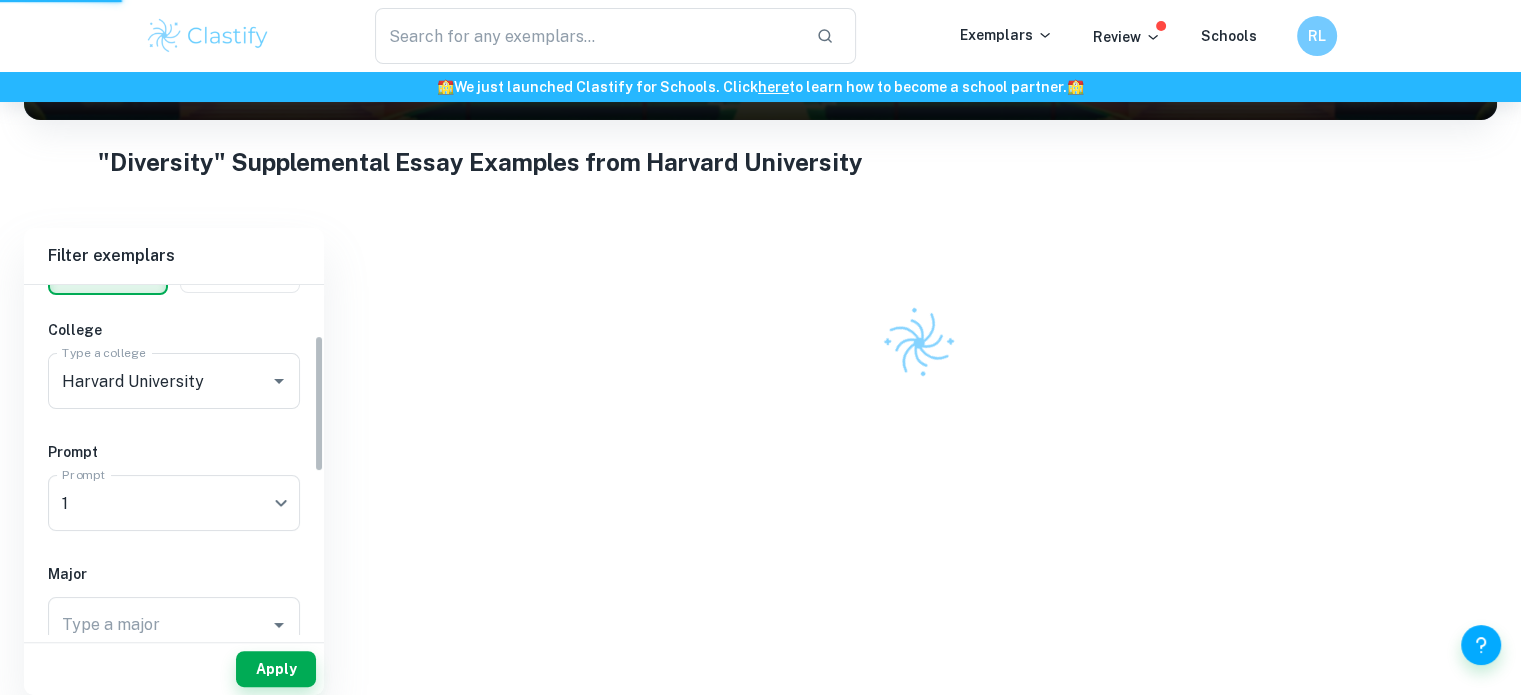 scroll, scrollTop: 320, scrollLeft: 0, axis: vertical 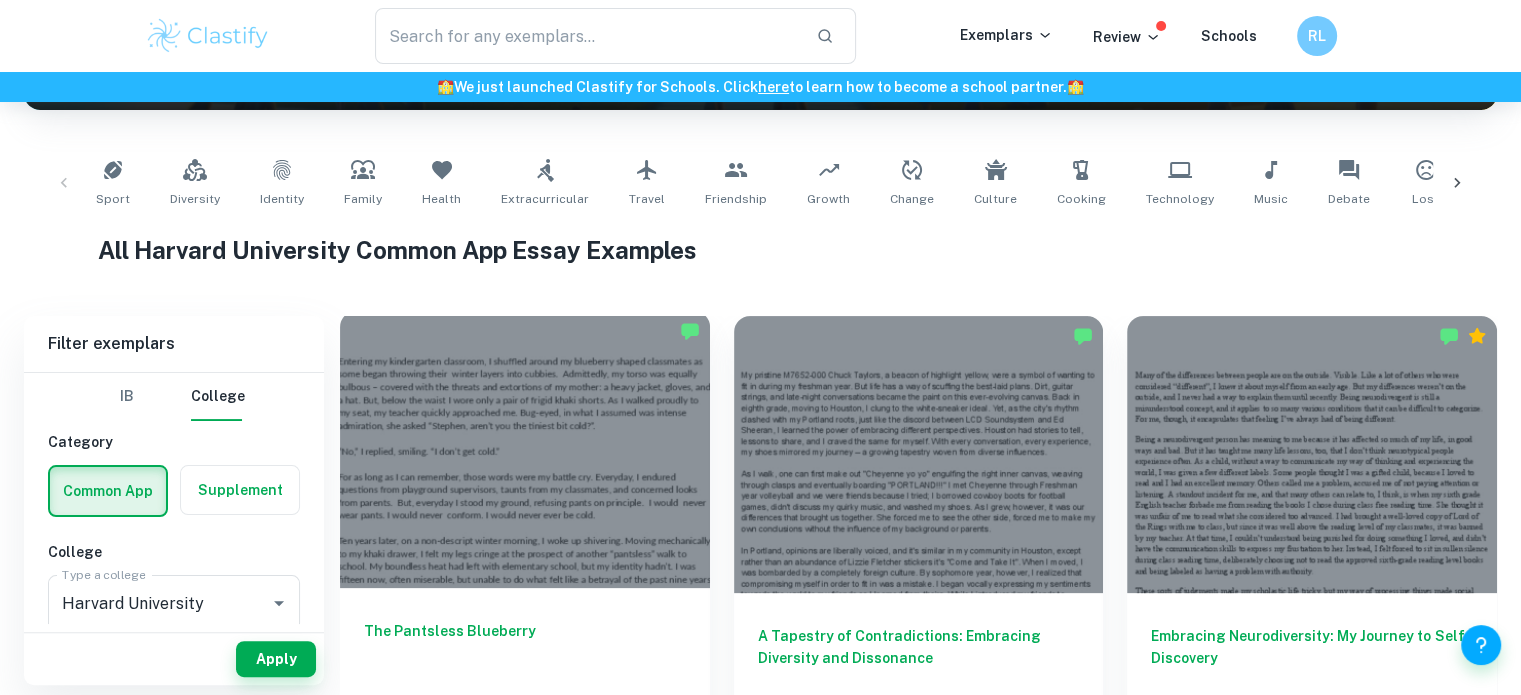 click at bounding box center (525, 449) 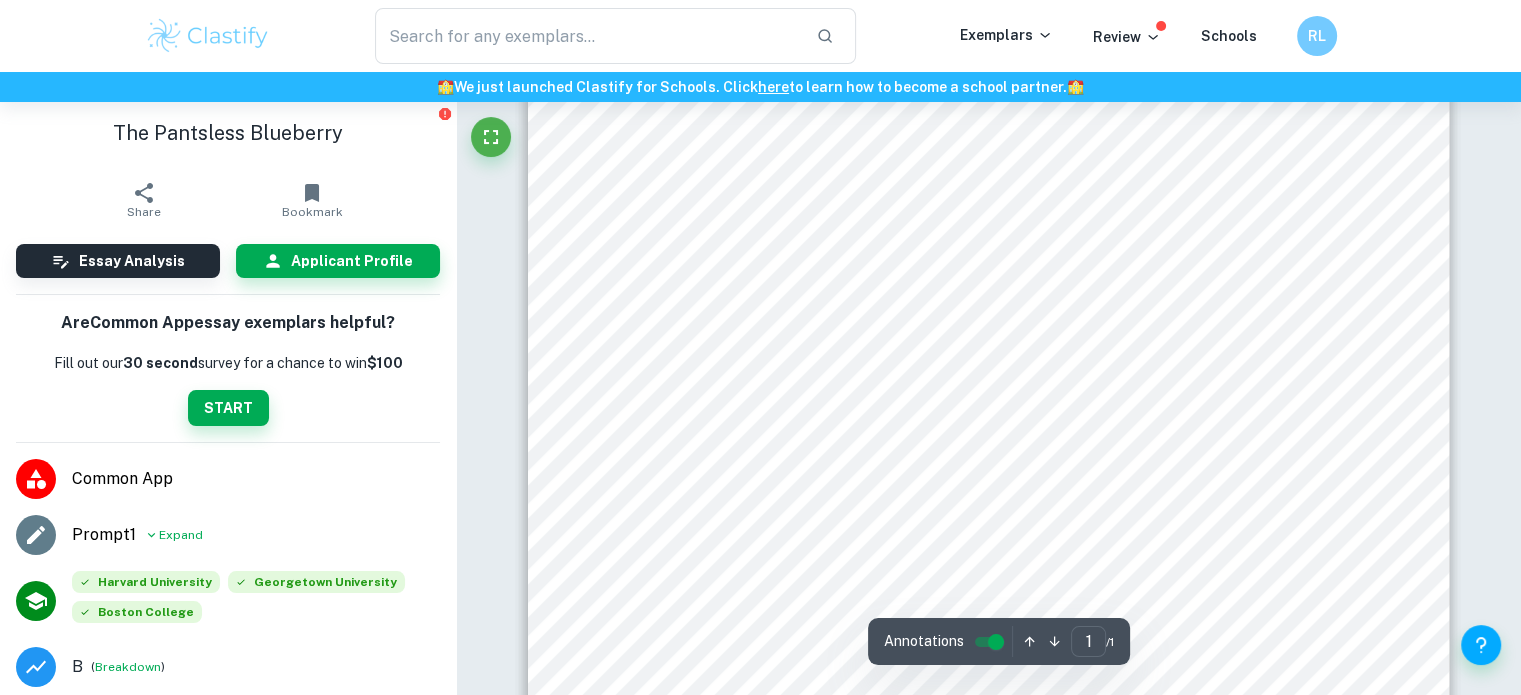 scroll, scrollTop: 0, scrollLeft: 0, axis: both 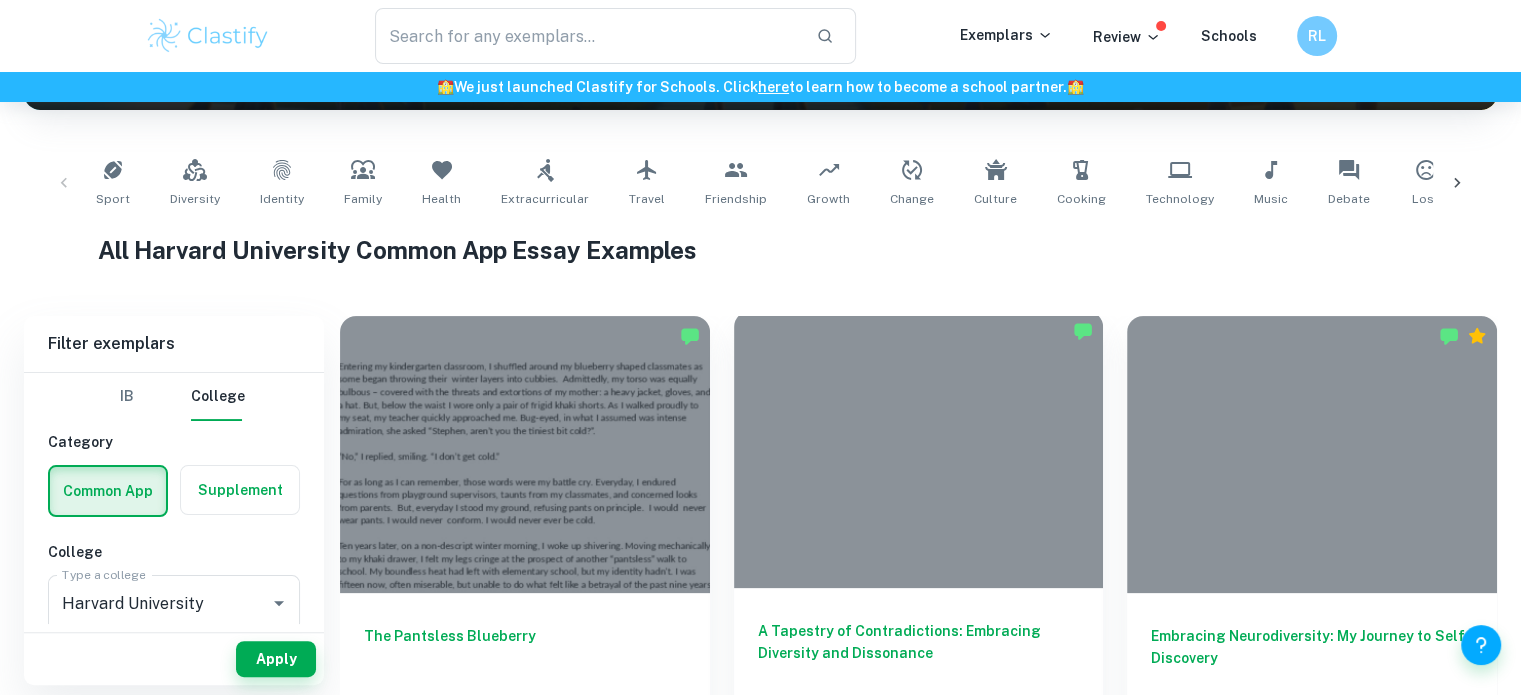 click on "A Tapestry of Contradictions: Embracing Diversity and Dissonance" at bounding box center (919, 653) 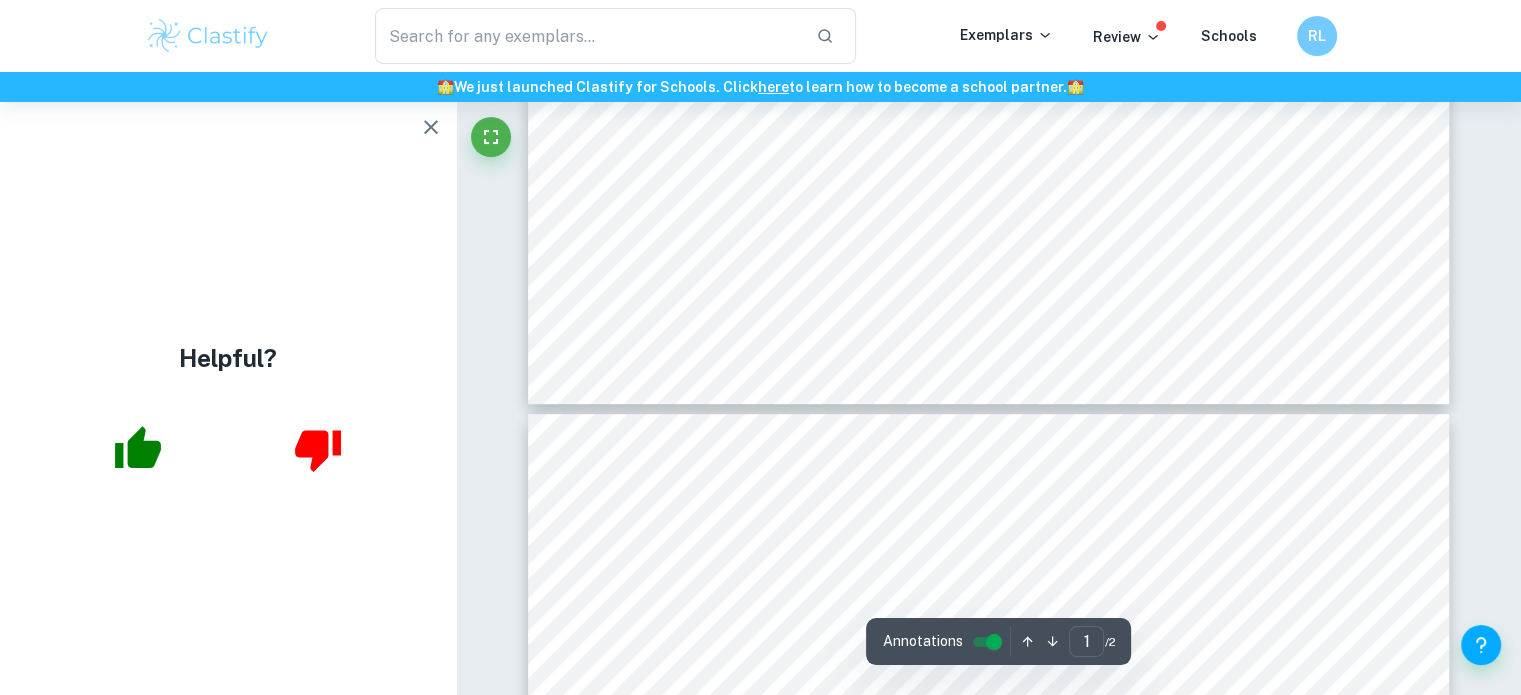 scroll, scrollTop: 911, scrollLeft: 0, axis: vertical 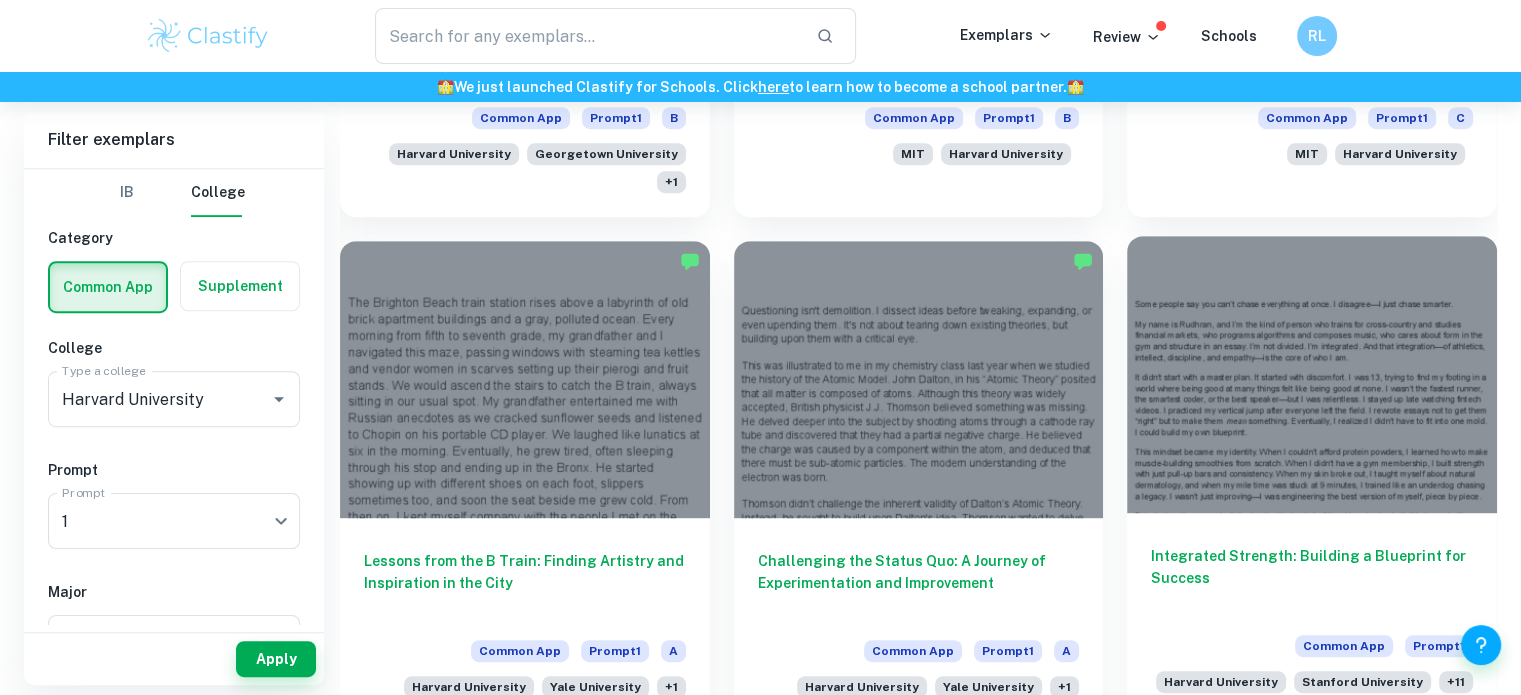 click at bounding box center [1312, 374] 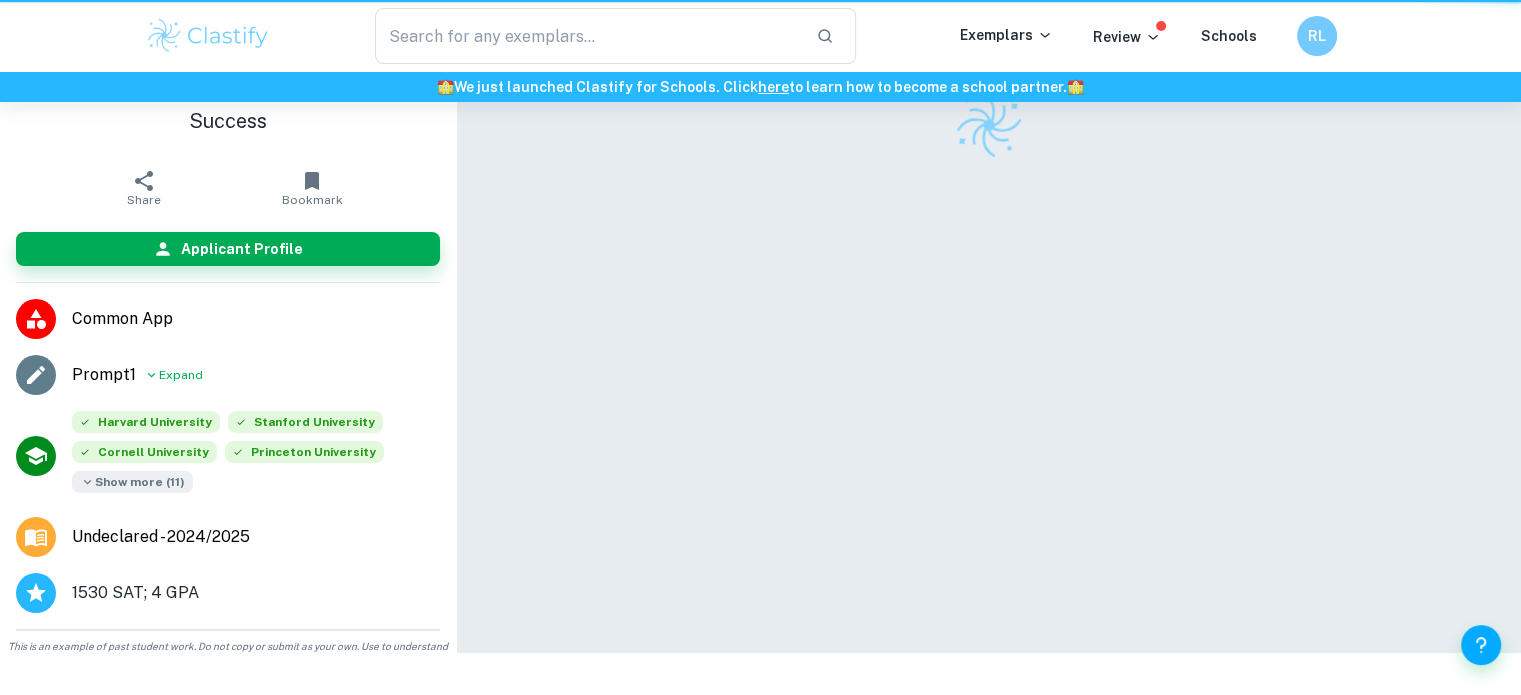 scroll, scrollTop: 0, scrollLeft: 0, axis: both 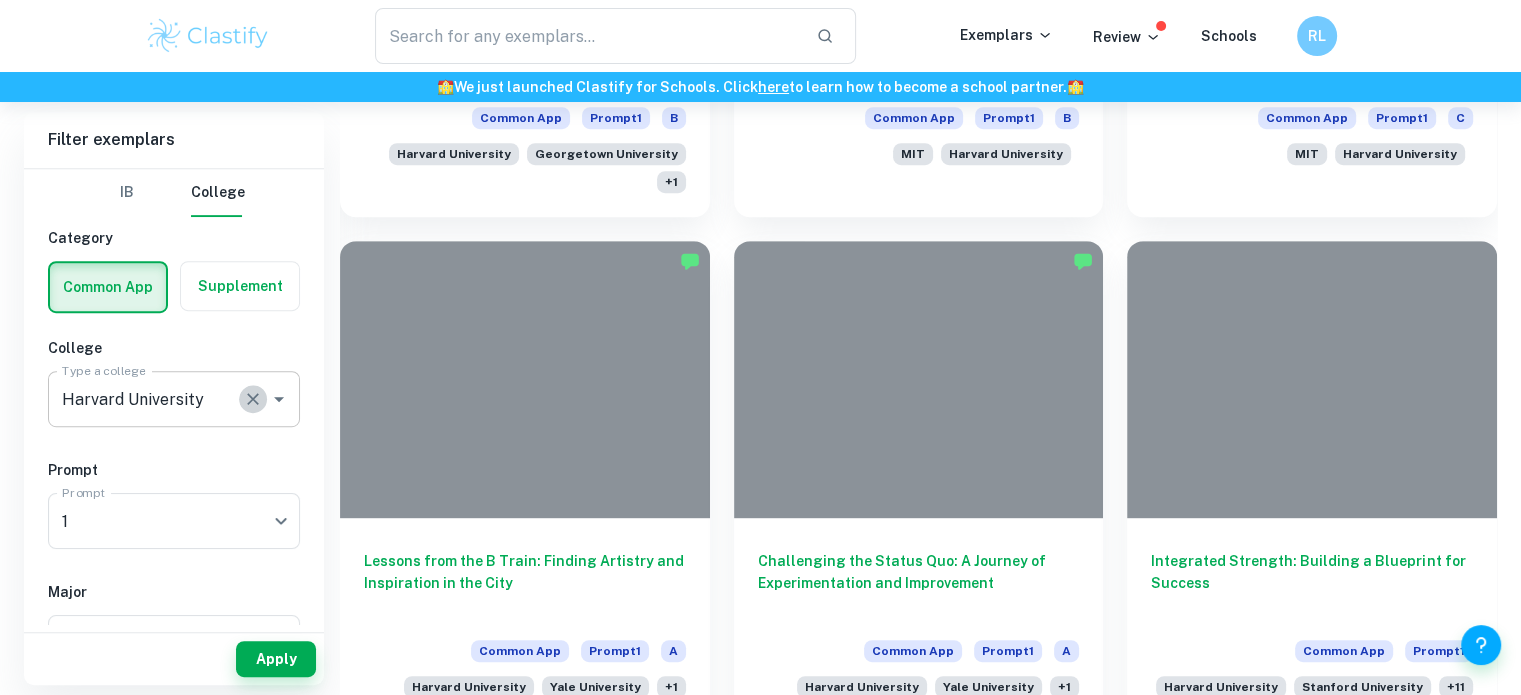 click at bounding box center (253, 399) 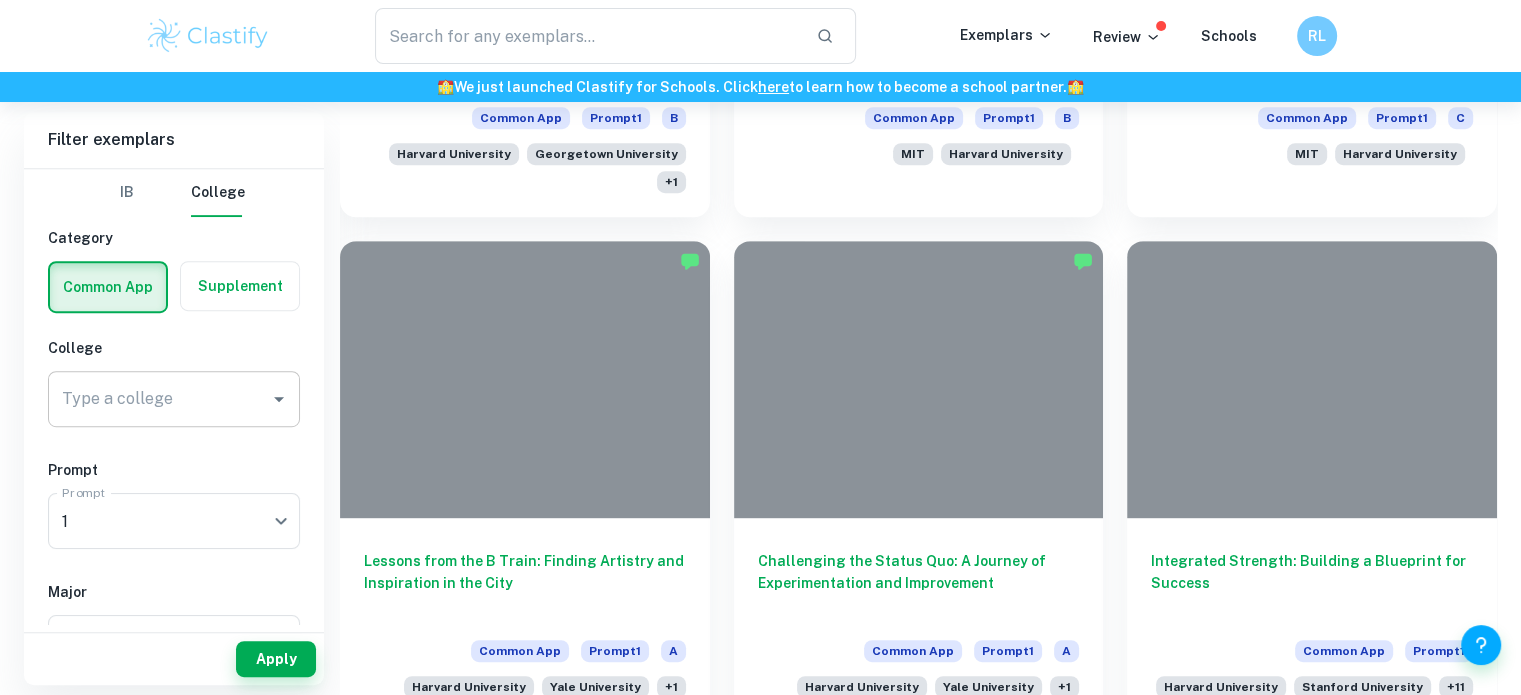 click on "IB College Category Common App Supplement College Type a college Type a college Prompt Prompt 1 1 Prompt Major Type a major Type a major Grade A B C D F Year 2024/2025 2023/2024 2022/2023 2021/2022 2020/2021 2019/2020 Other" at bounding box center (174, 663) 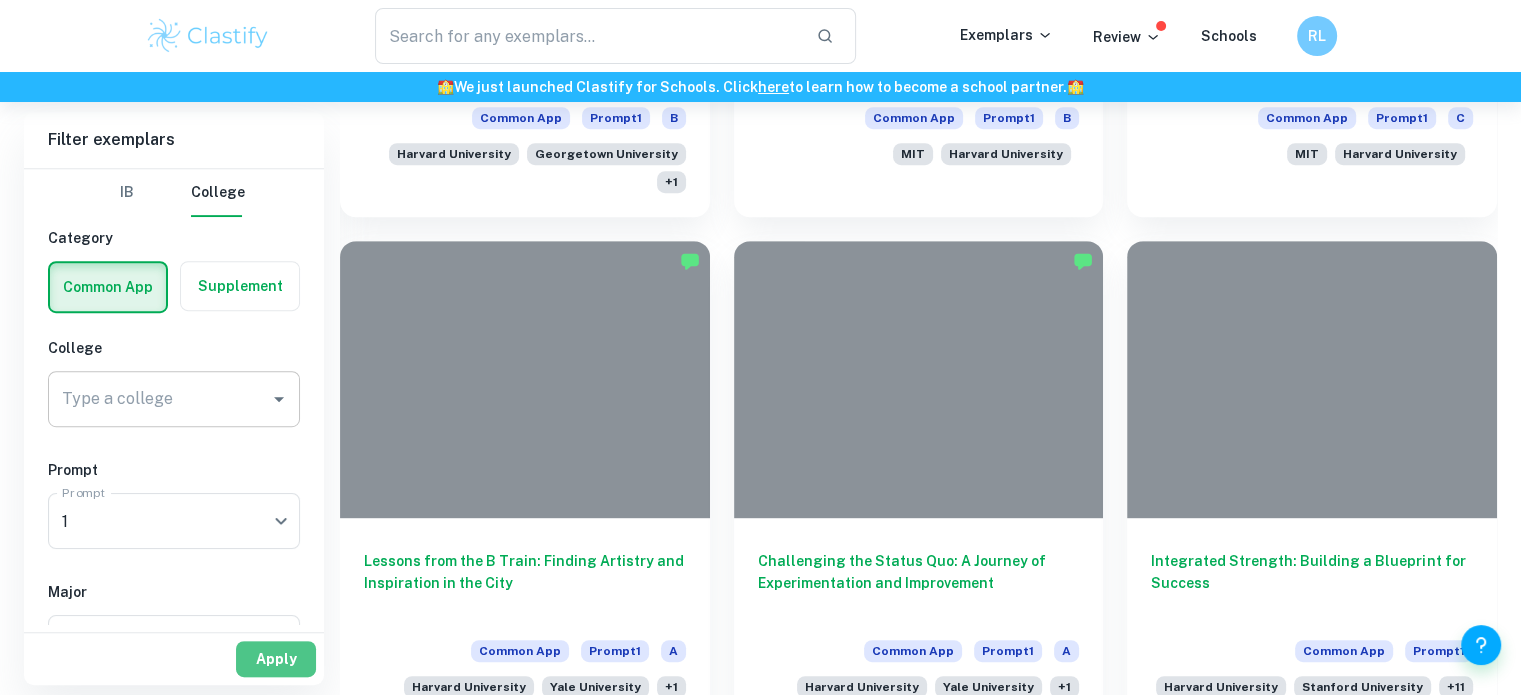 click on "Apply" at bounding box center (276, 659) 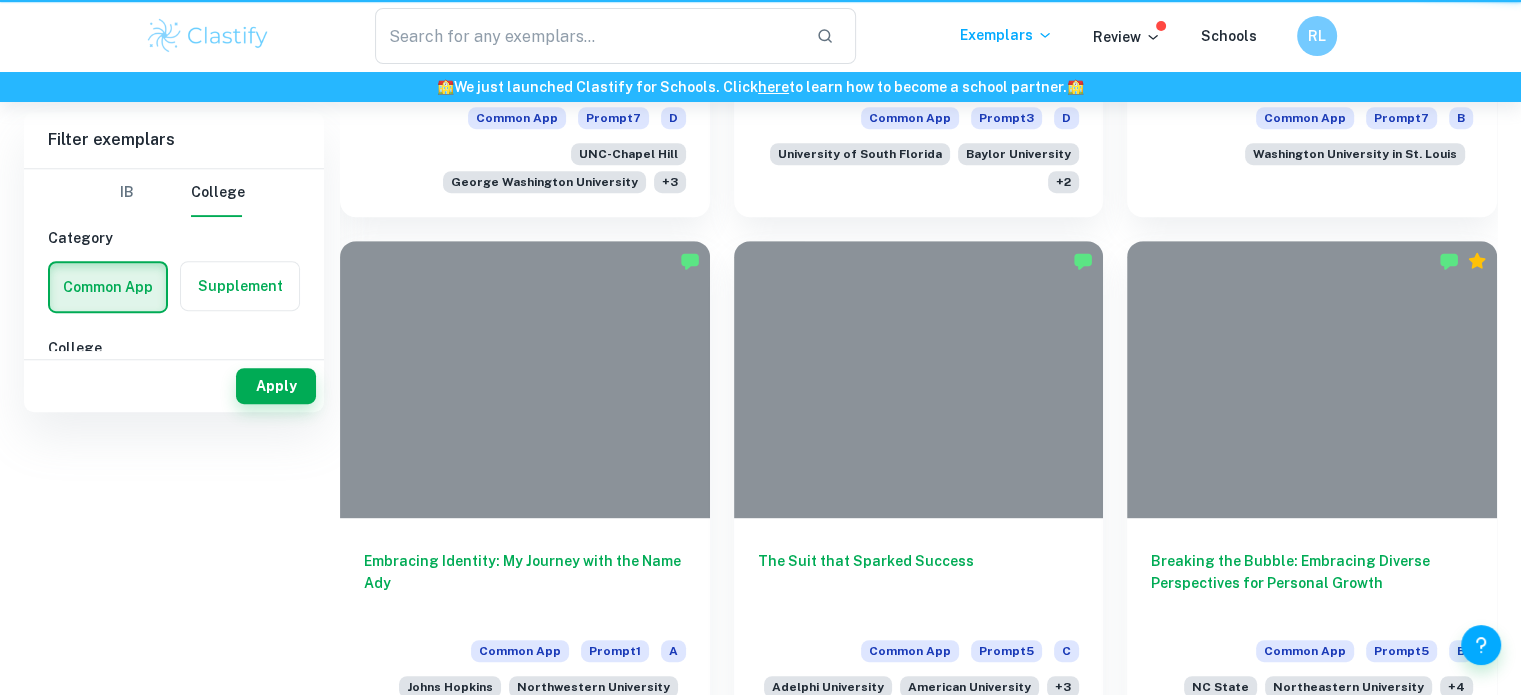scroll, scrollTop: 0, scrollLeft: 0, axis: both 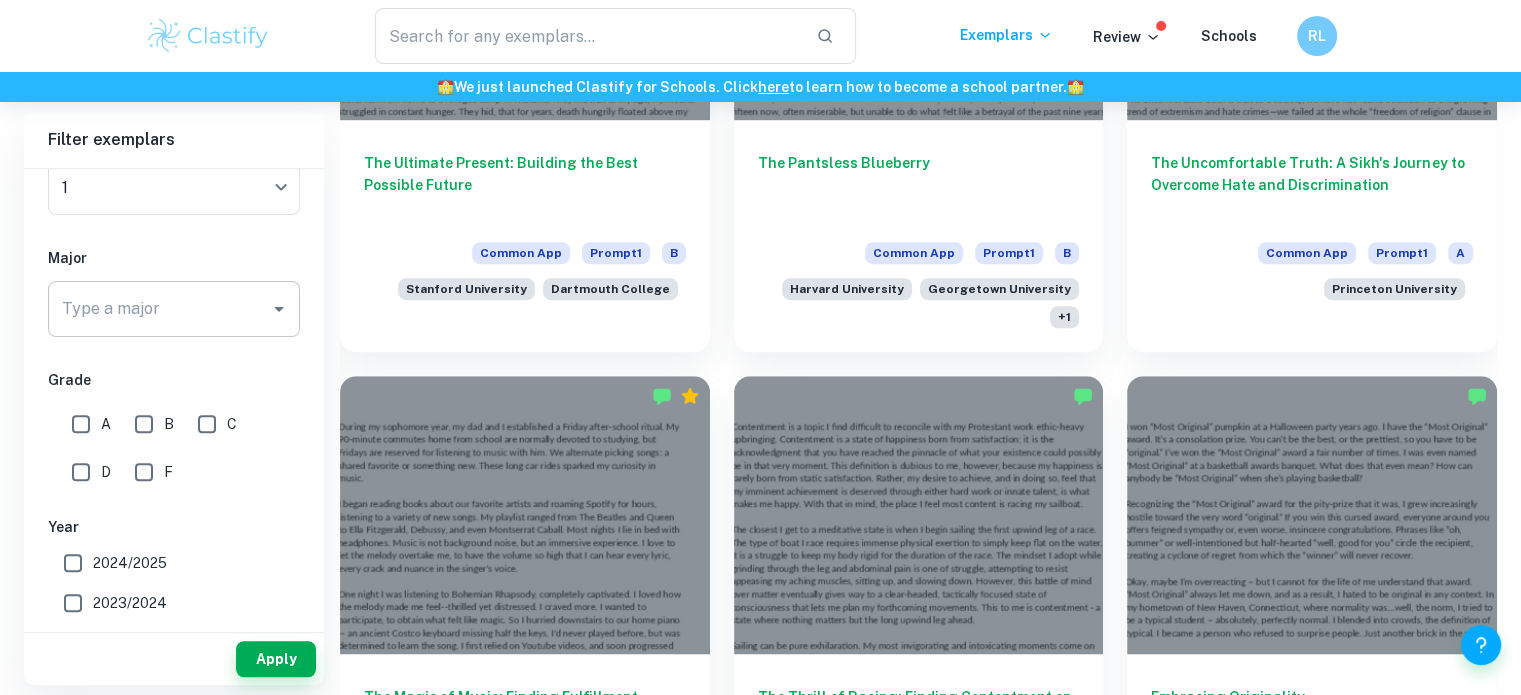 click on "Type a major Type a major" at bounding box center (174, 309) 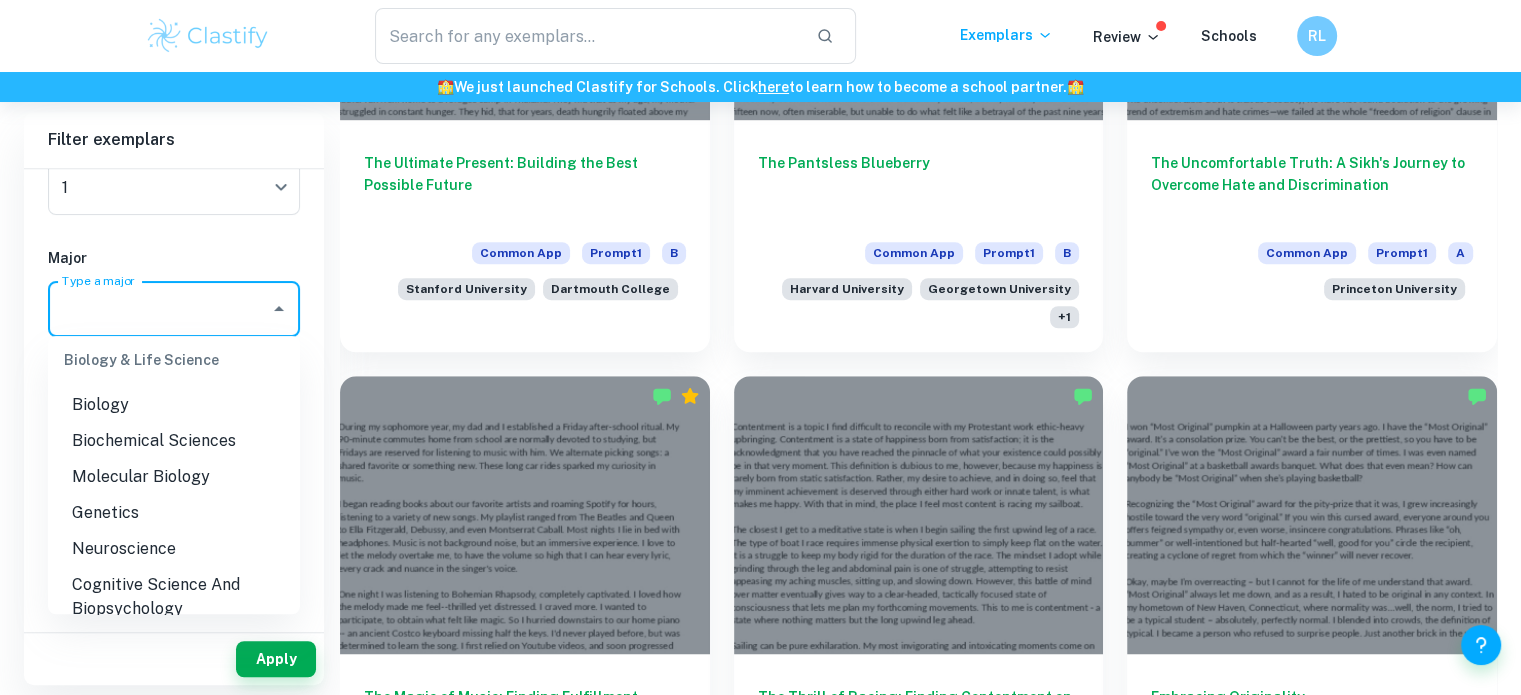 scroll, scrollTop: 251, scrollLeft: 0, axis: vertical 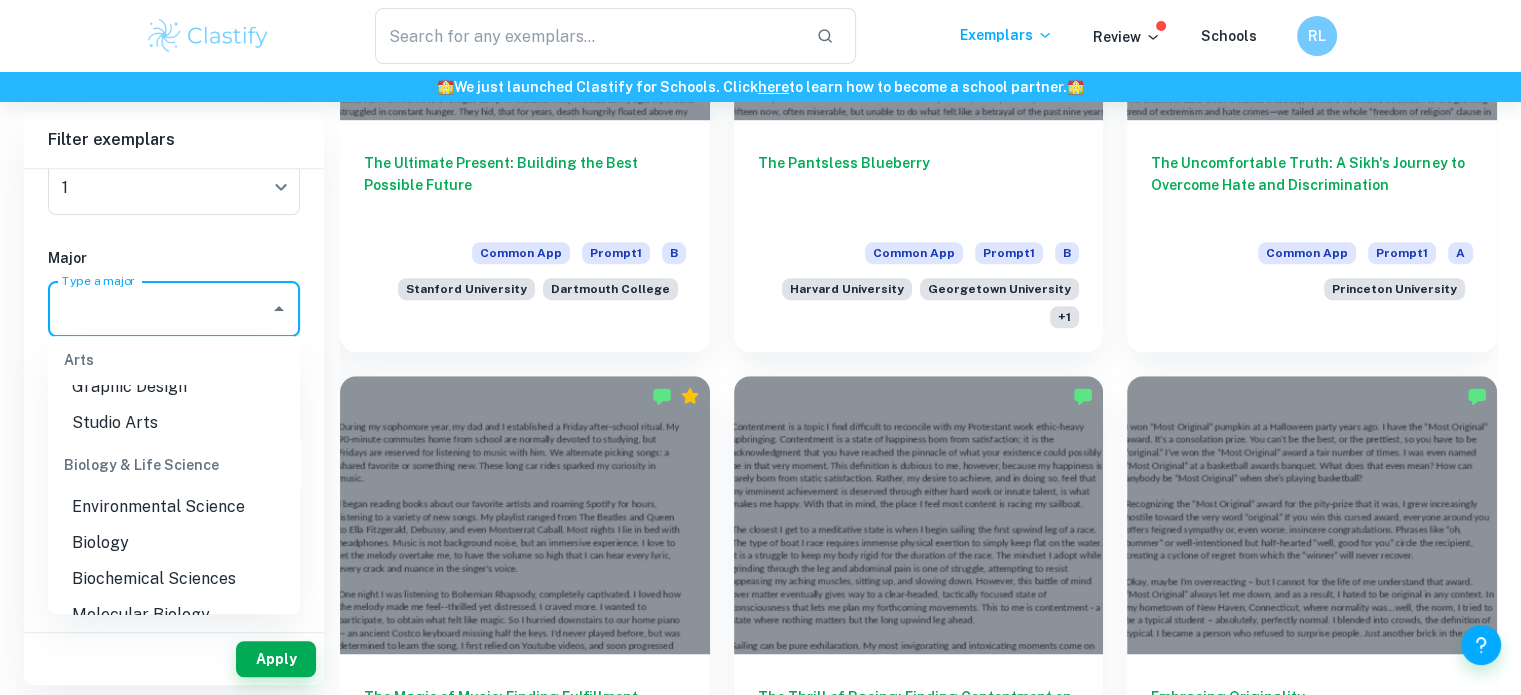 click on "Environmental Science" at bounding box center (174, 507) 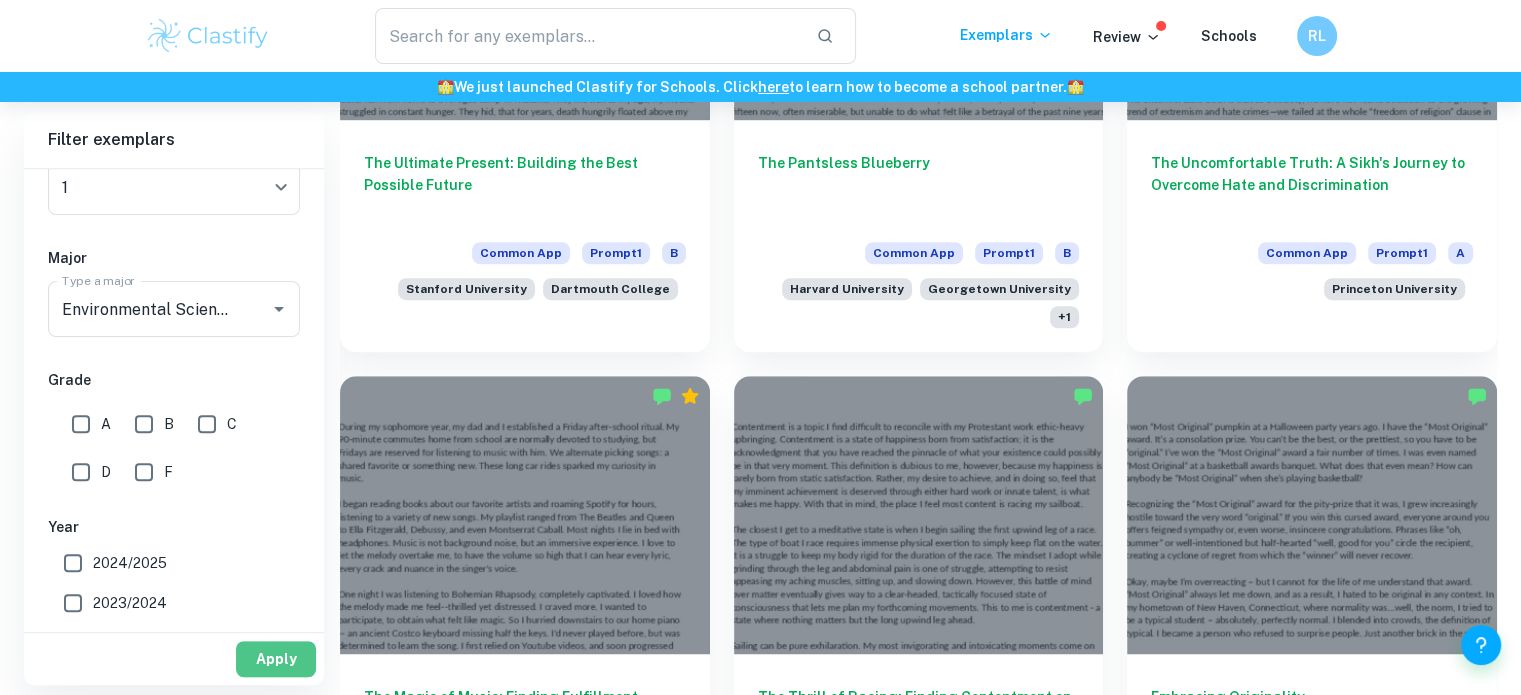 click on "Apply" at bounding box center (276, 659) 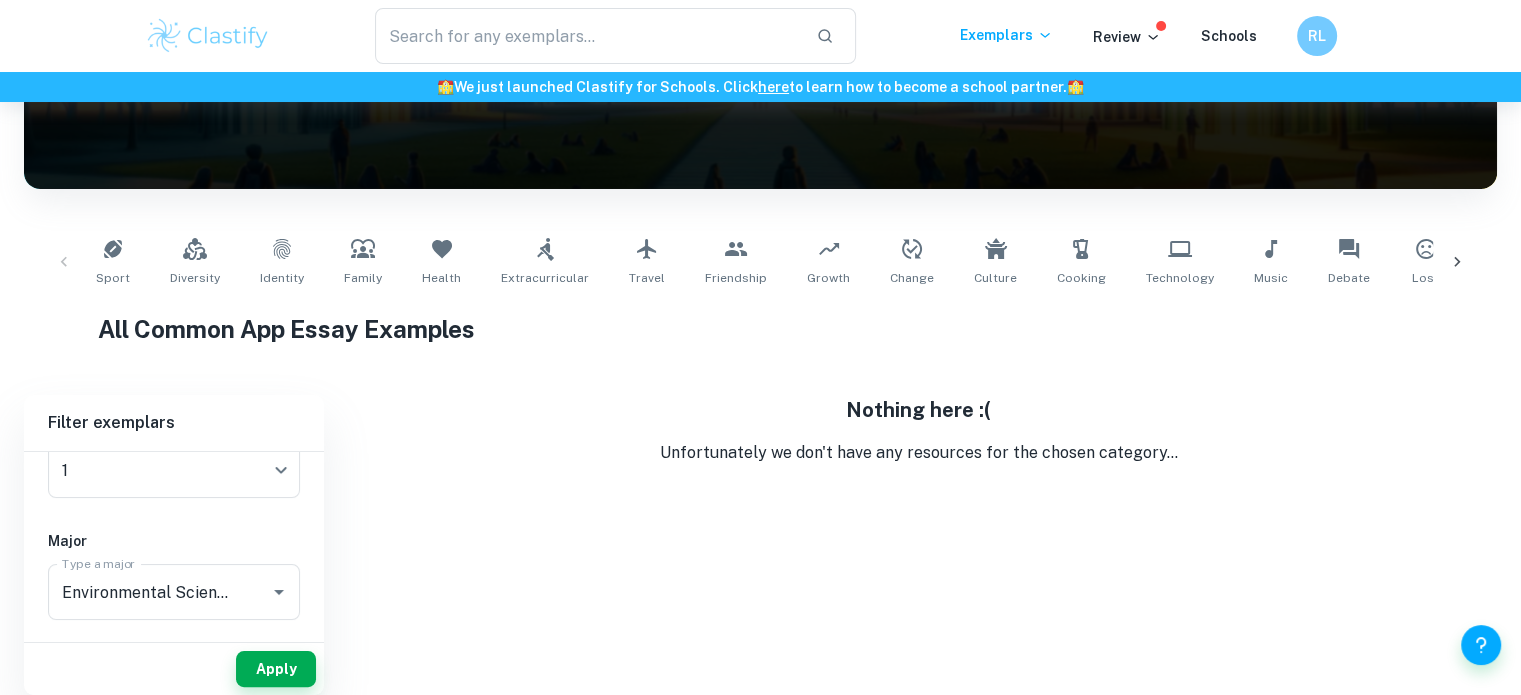 scroll, scrollTop: 279, scrollLeft: 0, axis: vertical 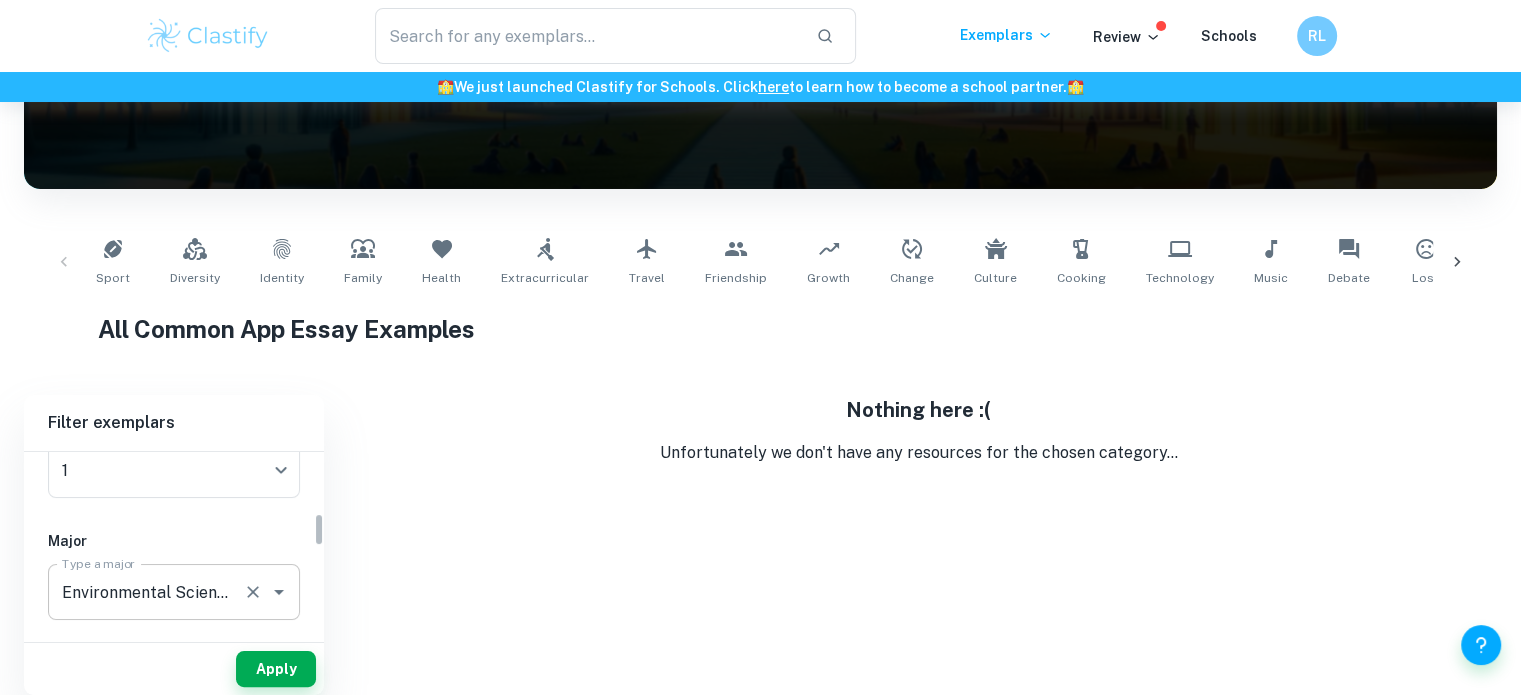 click on "Environmental Science Type a major" at bounding box center [174, 592] 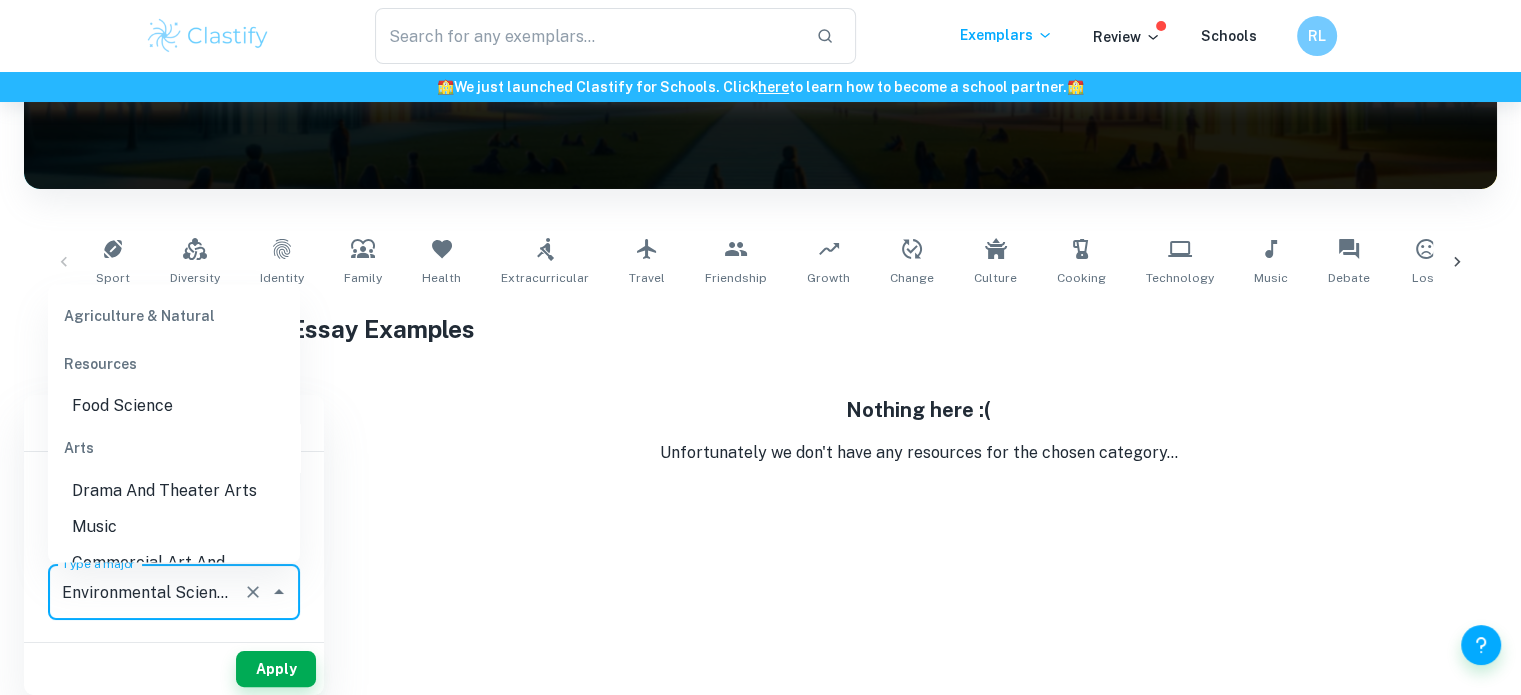 scroll, scrollTop: 162, scrollLeft: 0, axis: vertical 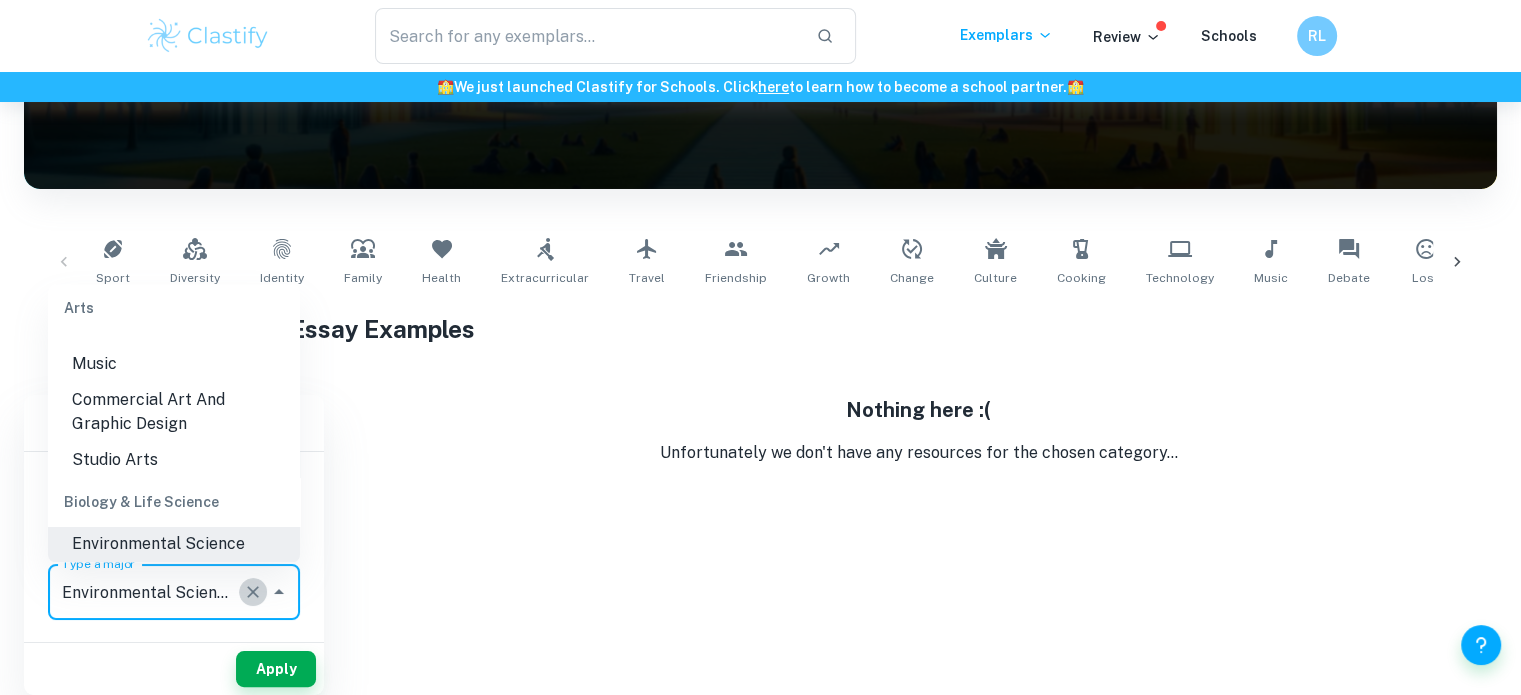click 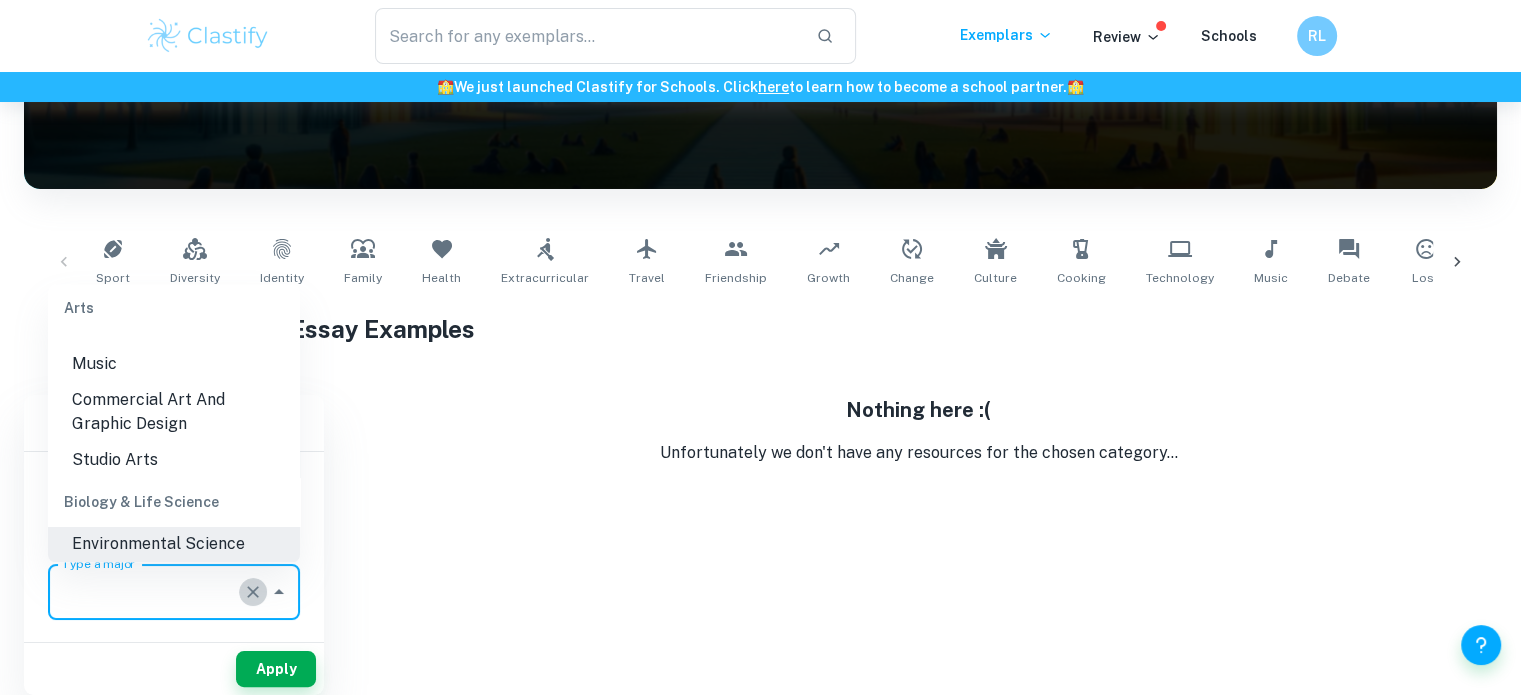 scroll, scrollTop: 0, scrollLeft: 0, axis: both 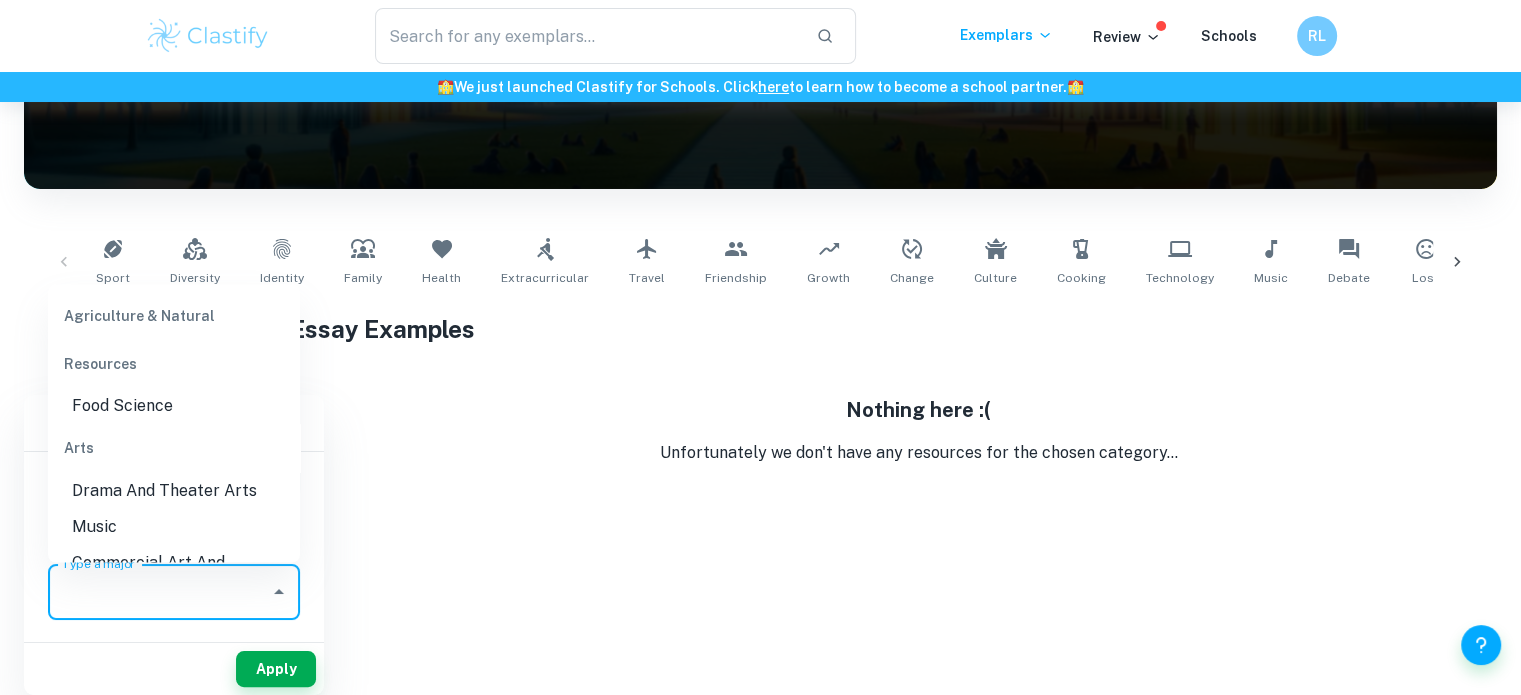 click on "Type a major" at bounding box center [159, 592] 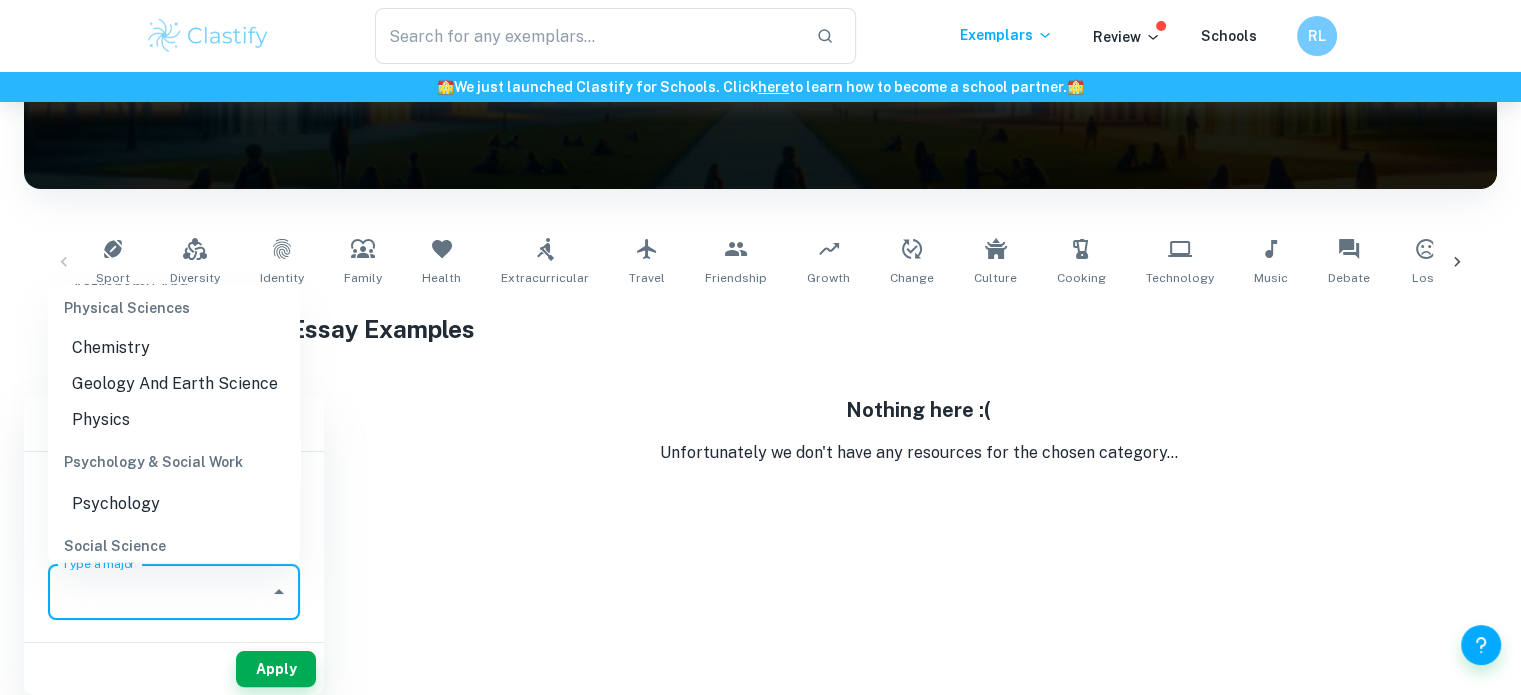 scroll, scrollTop: 2651, scrollLeft: 0, axis: vertical 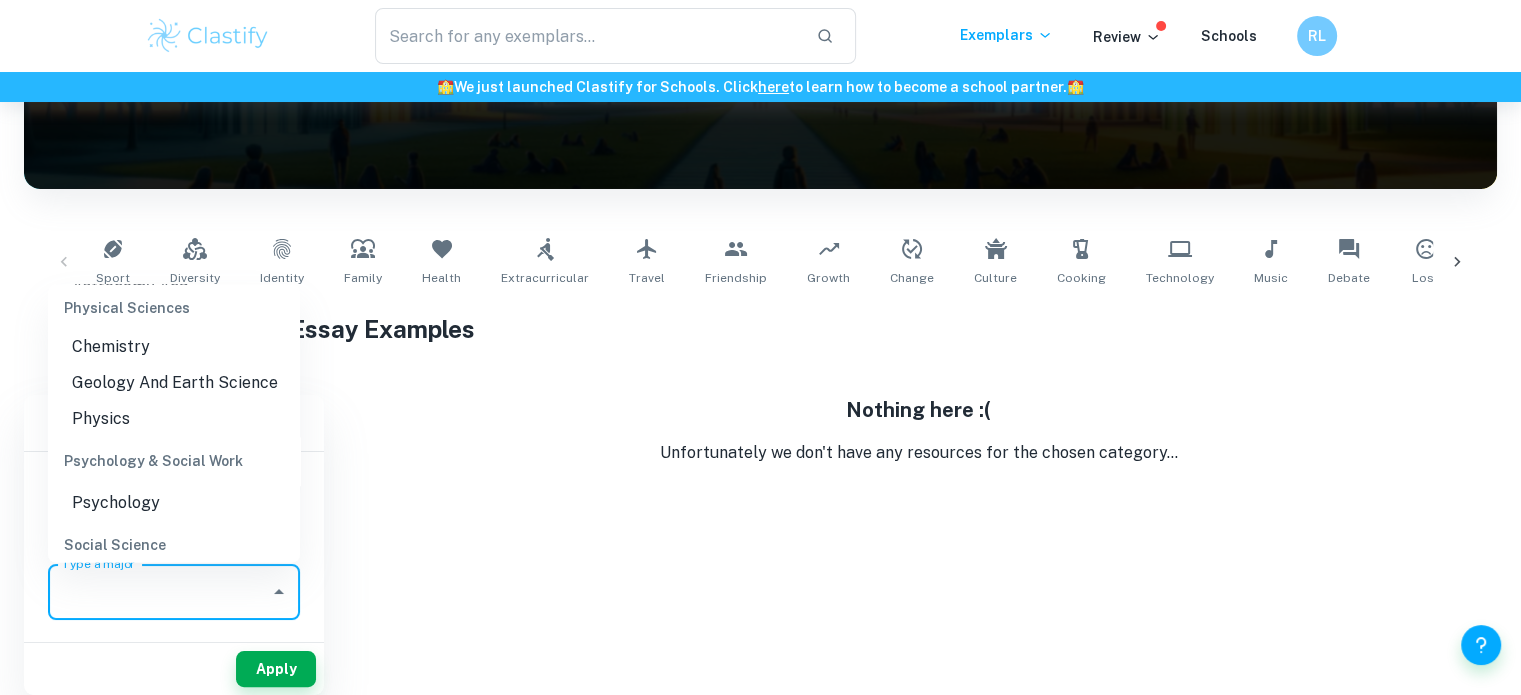 click on "Geology And Earth Science" at bounding box center [174, 383] 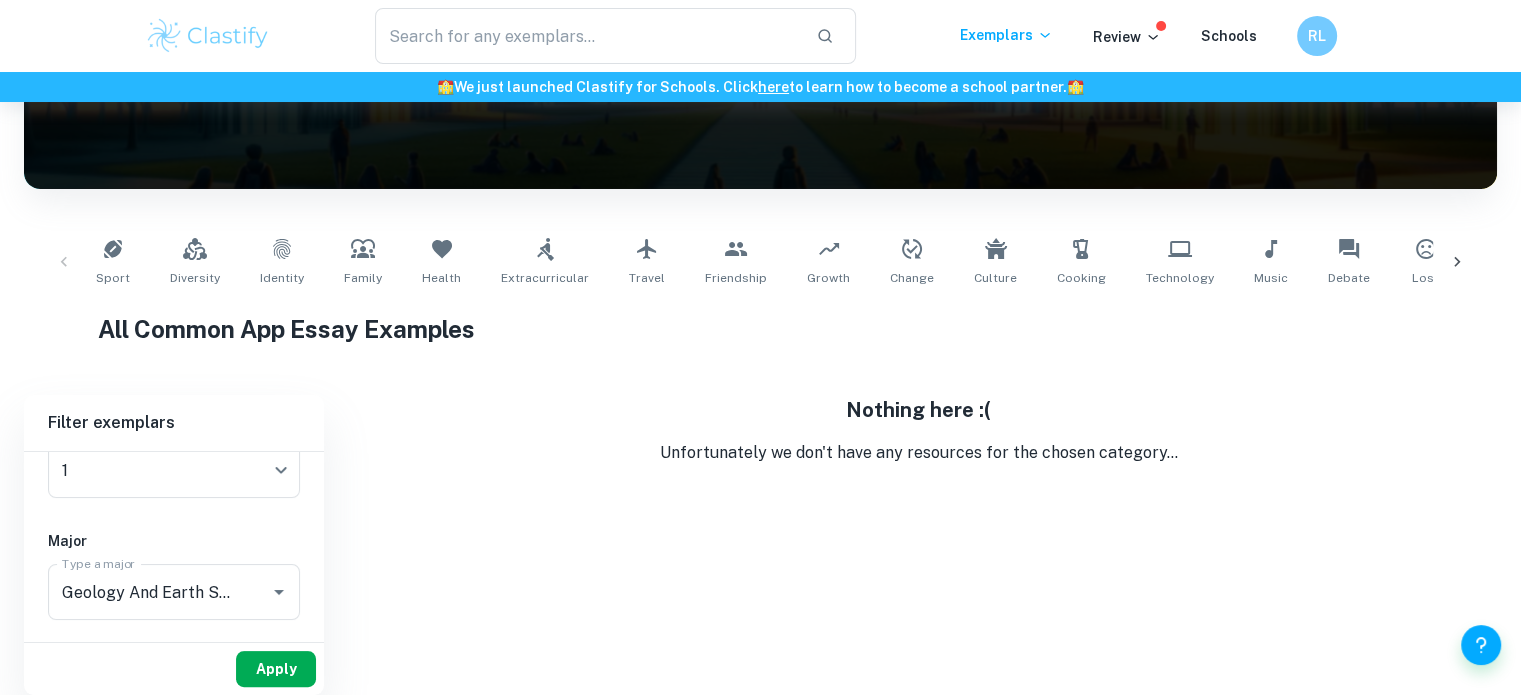 click on "Apply" at bounding box center (276, 669) 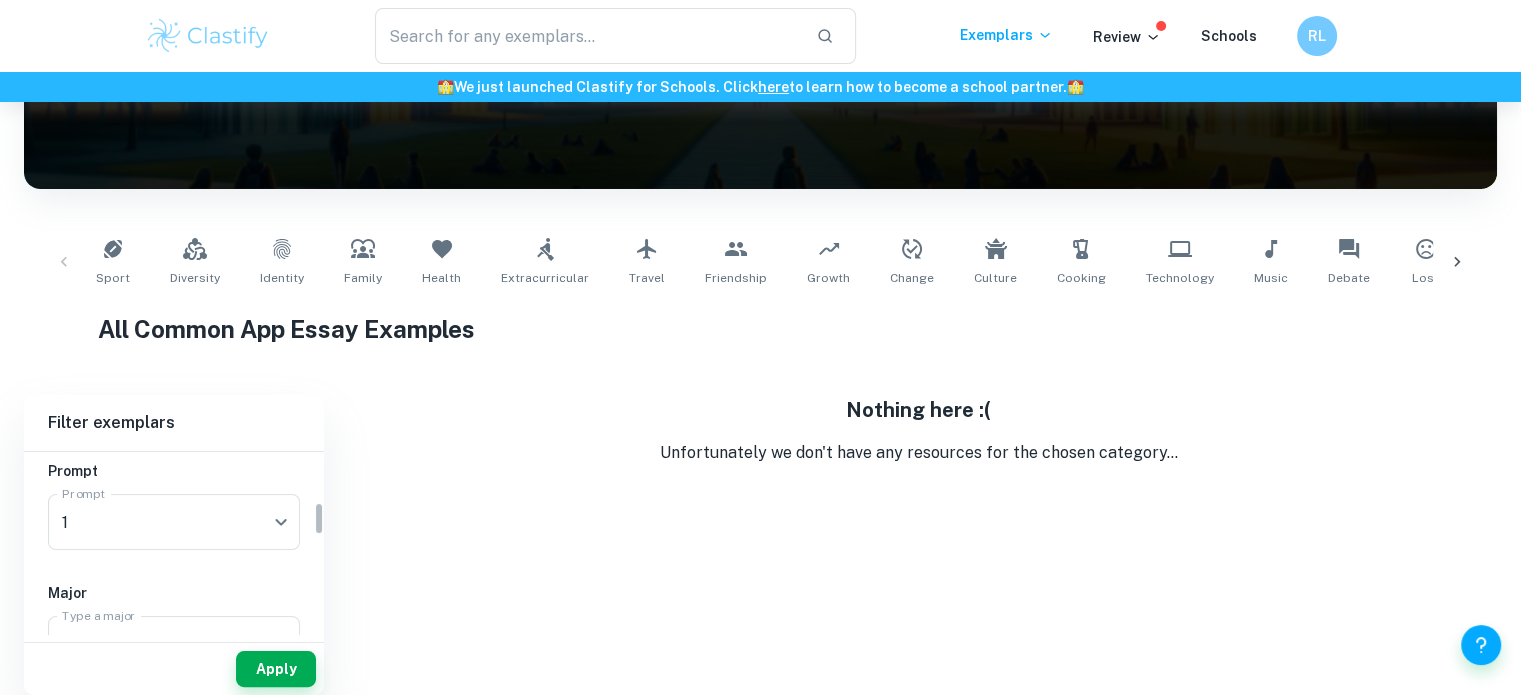 scroll, scrollTop: 286, scrollLeft: 0, axis: vertical 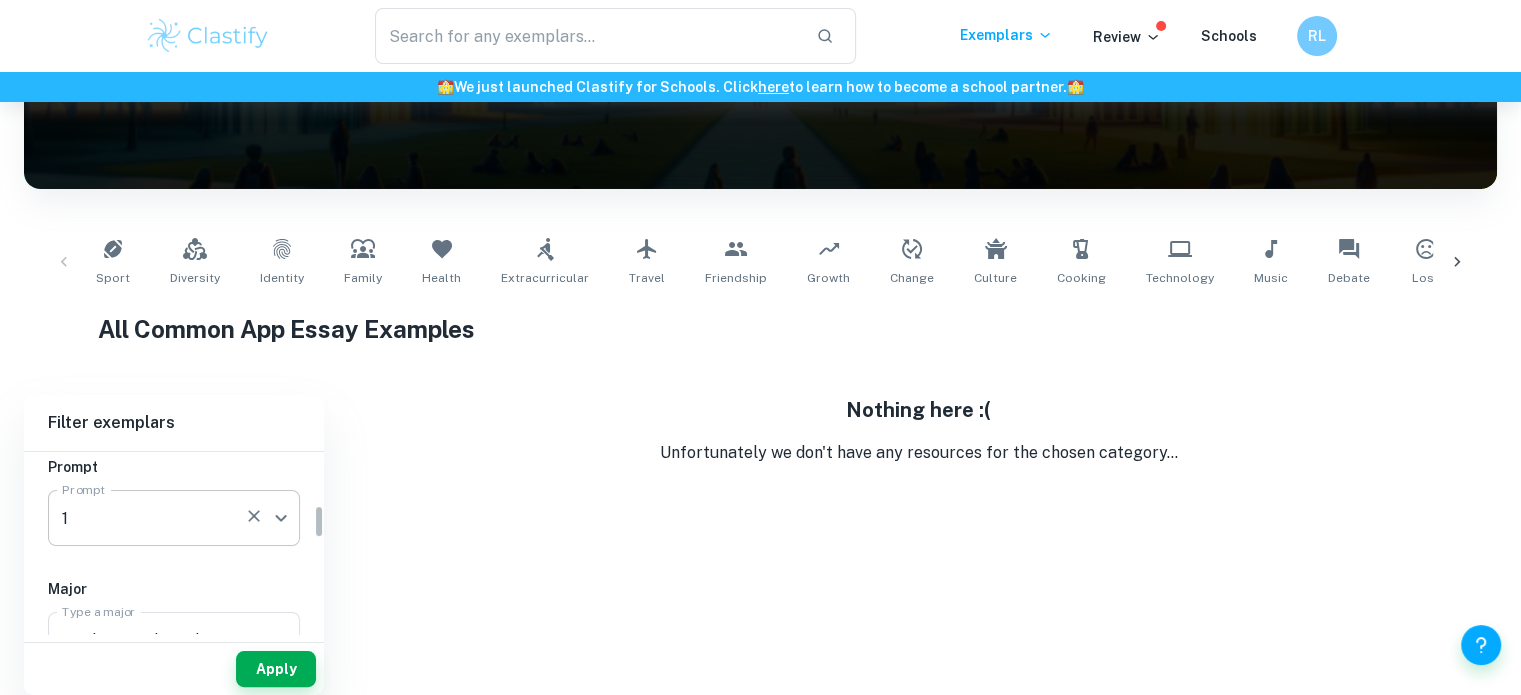click on "We value your privacy We use cookies to enhance your browsing experience, serve personalised ads or content, and analyse our traffic. By clicking "Accept All", you consent to our use of cookies.   Cookie Policy Customise   Reject All   Accept All   Customise Consent Preferences   We use cookies to help you navigate efficiently and perform certain functions. You will find detailed information about all cookies under each consent category below. The cookies that are categorised as "Necessary" are stored on your browser as they are essential for enabling the basic functionalities of the site. ...  Show more For more information on how Google's third-party cookies operate and handle your data, see:   Google Privacy Policy Necessary Always Active Necessary cookies are required to enable the basic features of this site, such as providing secure log-in or adjusting your consent preferences. These cookies do not store any personally identifiable data. Functional Analytics Performance Advertisement Uncategorised" at bounding box center [760, 170] 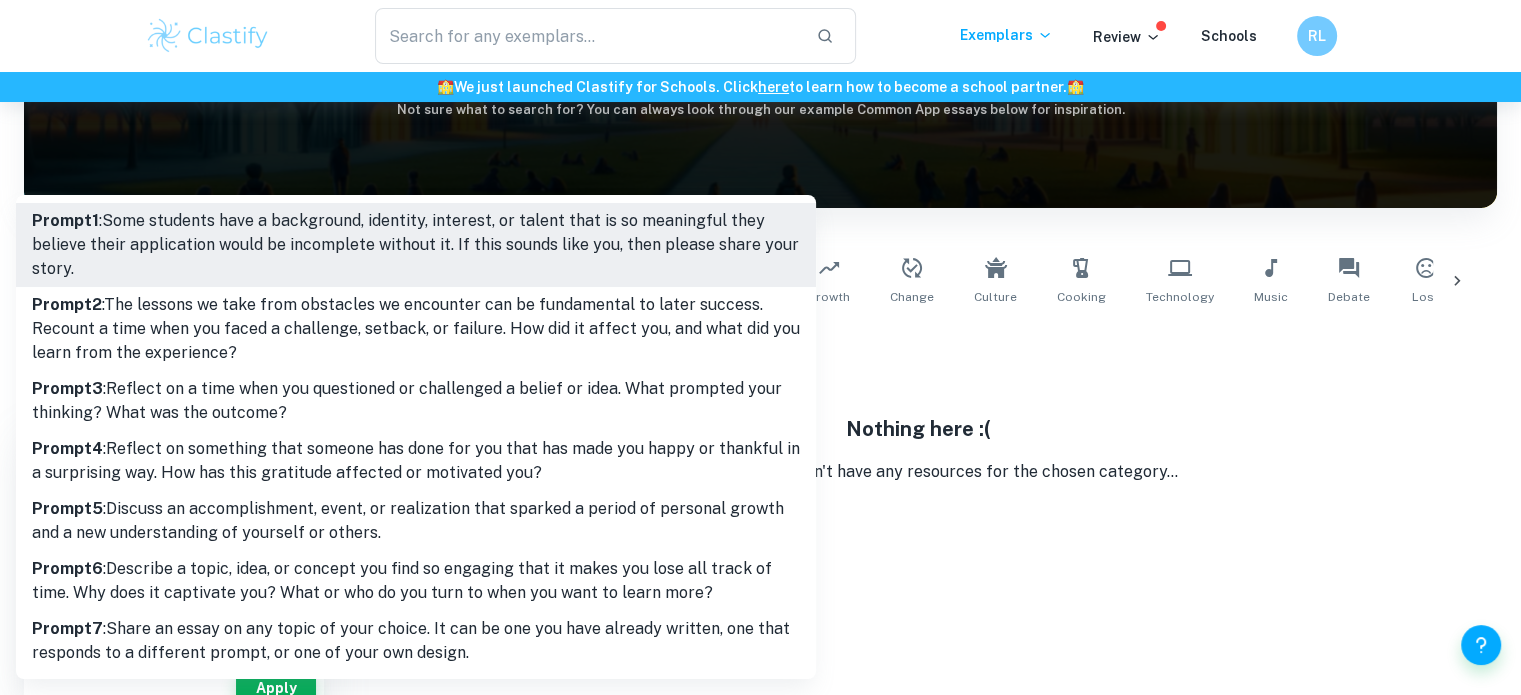 scroll, scrollTop: 279, scrollLeft: 0, axis: vertical 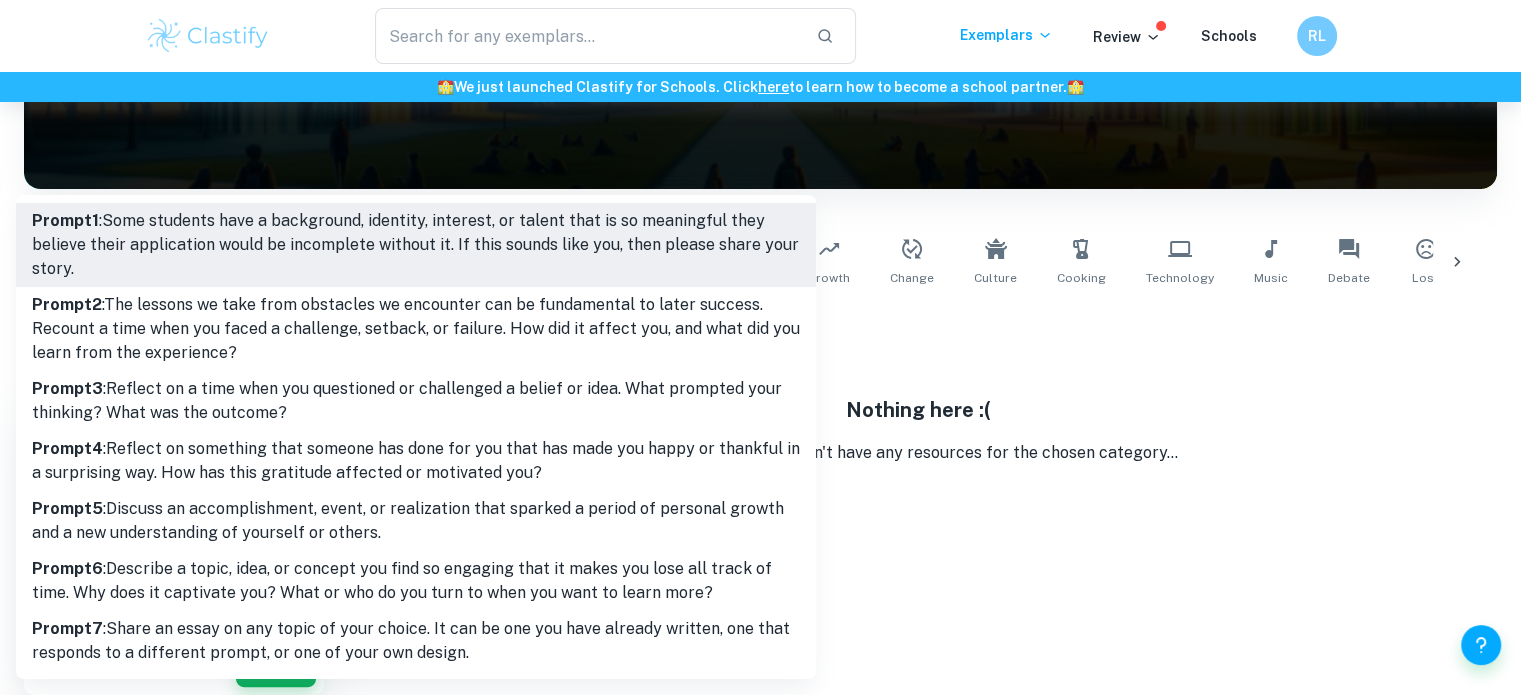click at bounding box center [760, 347] 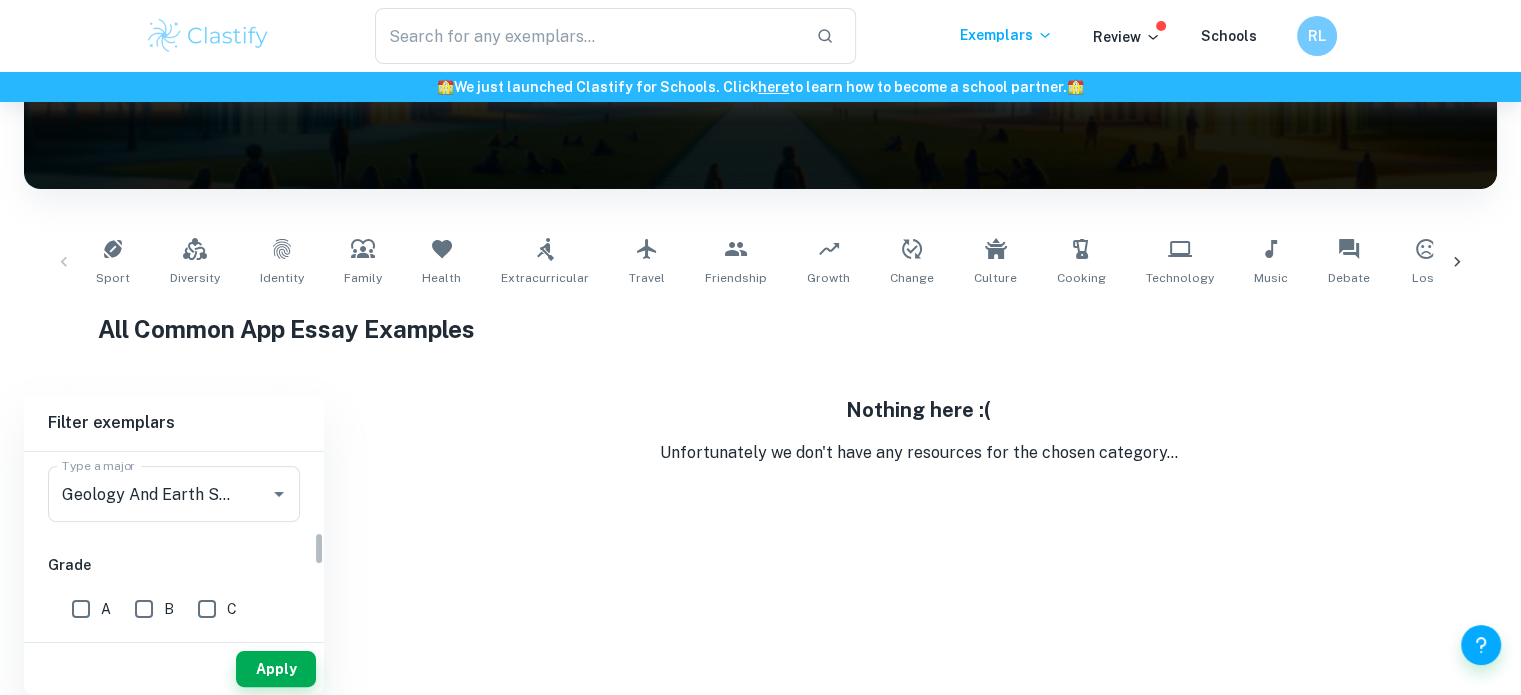 scroll, scrollTop: 407, scrollLeft: 0, axis: vertical 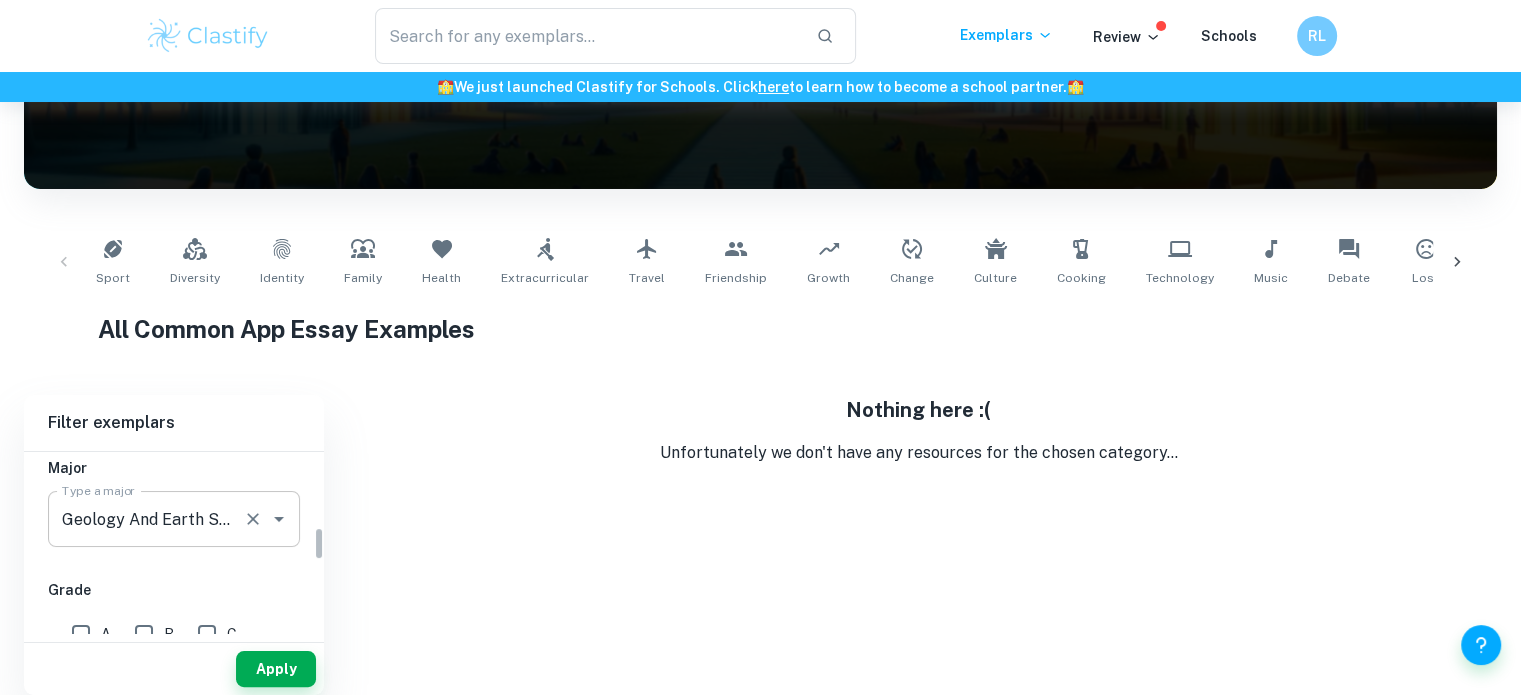 click on "Geology And Earth Science" at bounding box center (146, 519) 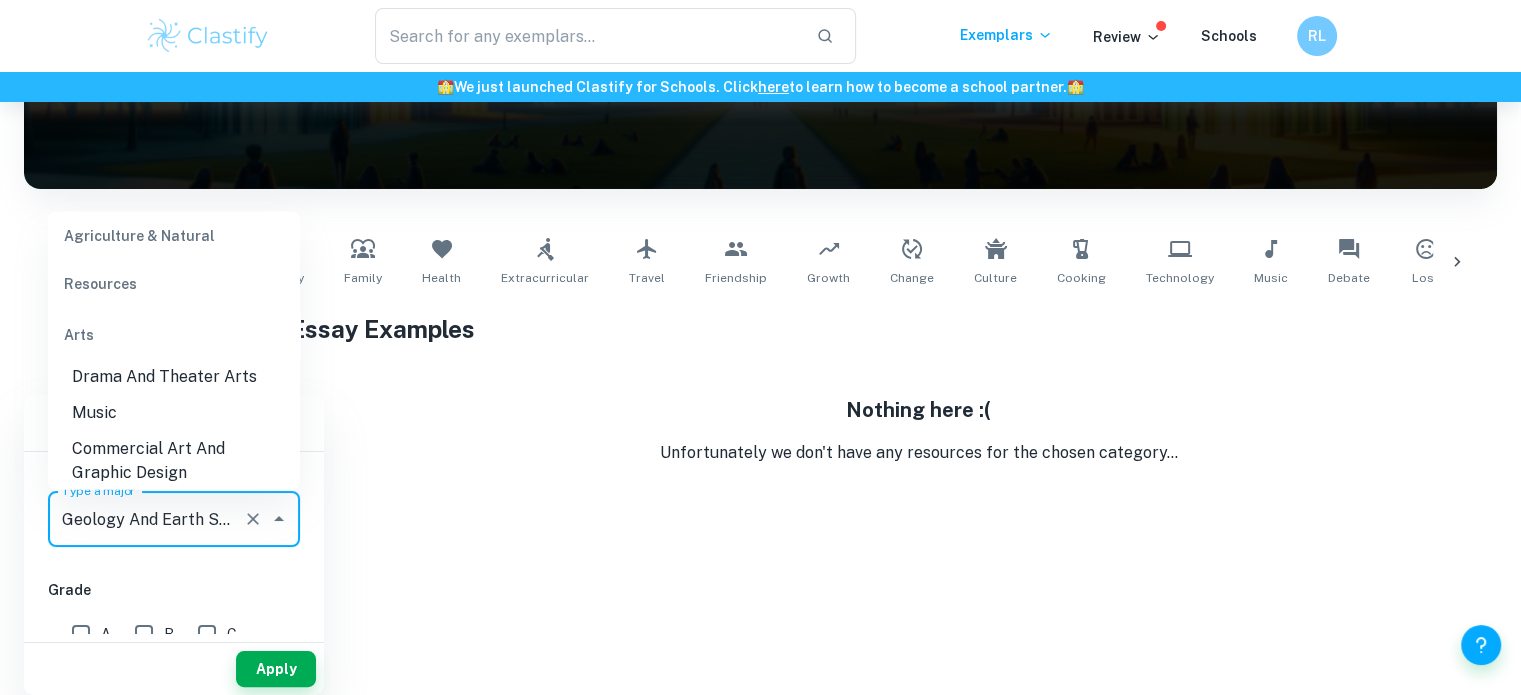 scroll, scrollTop: 0, scrollLeft: 0, axis: both 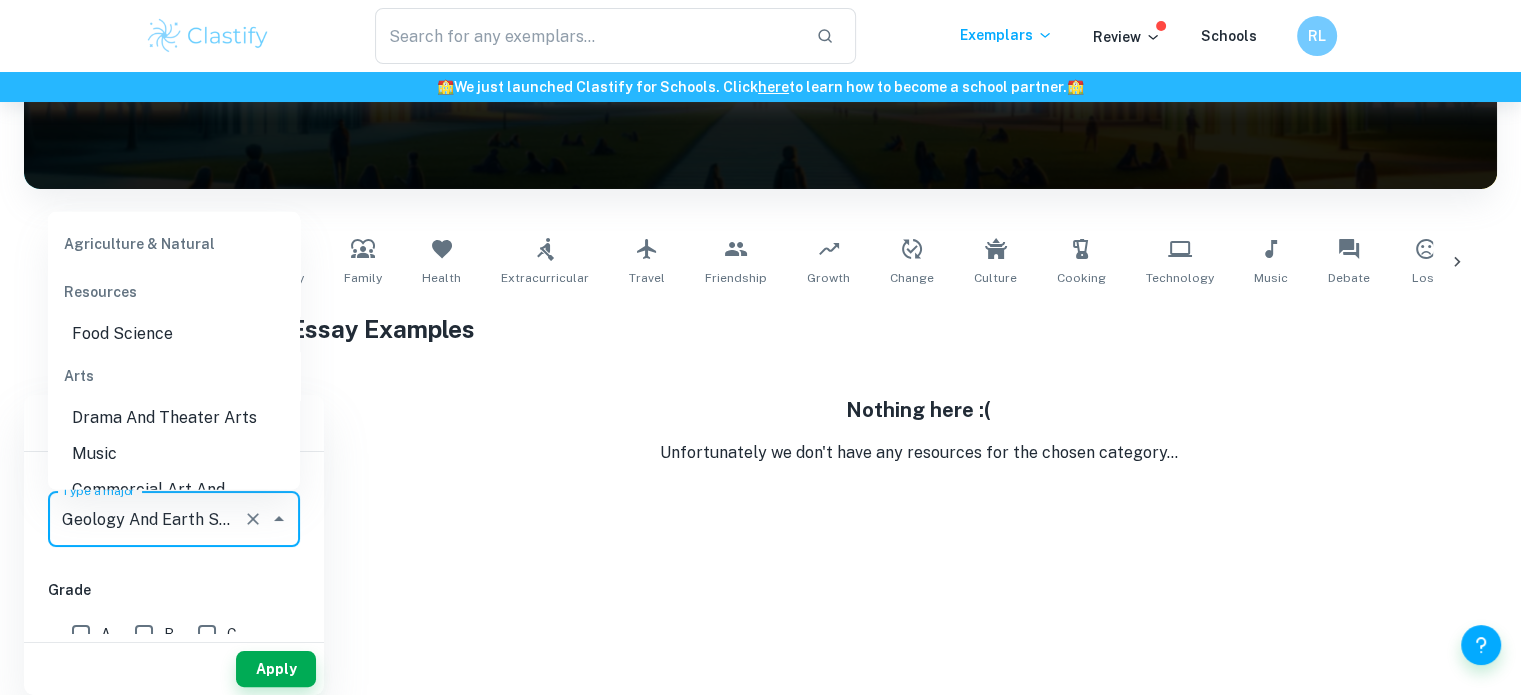 click on "Agriculture & Natural Resources" at bounding box center [174, 268] 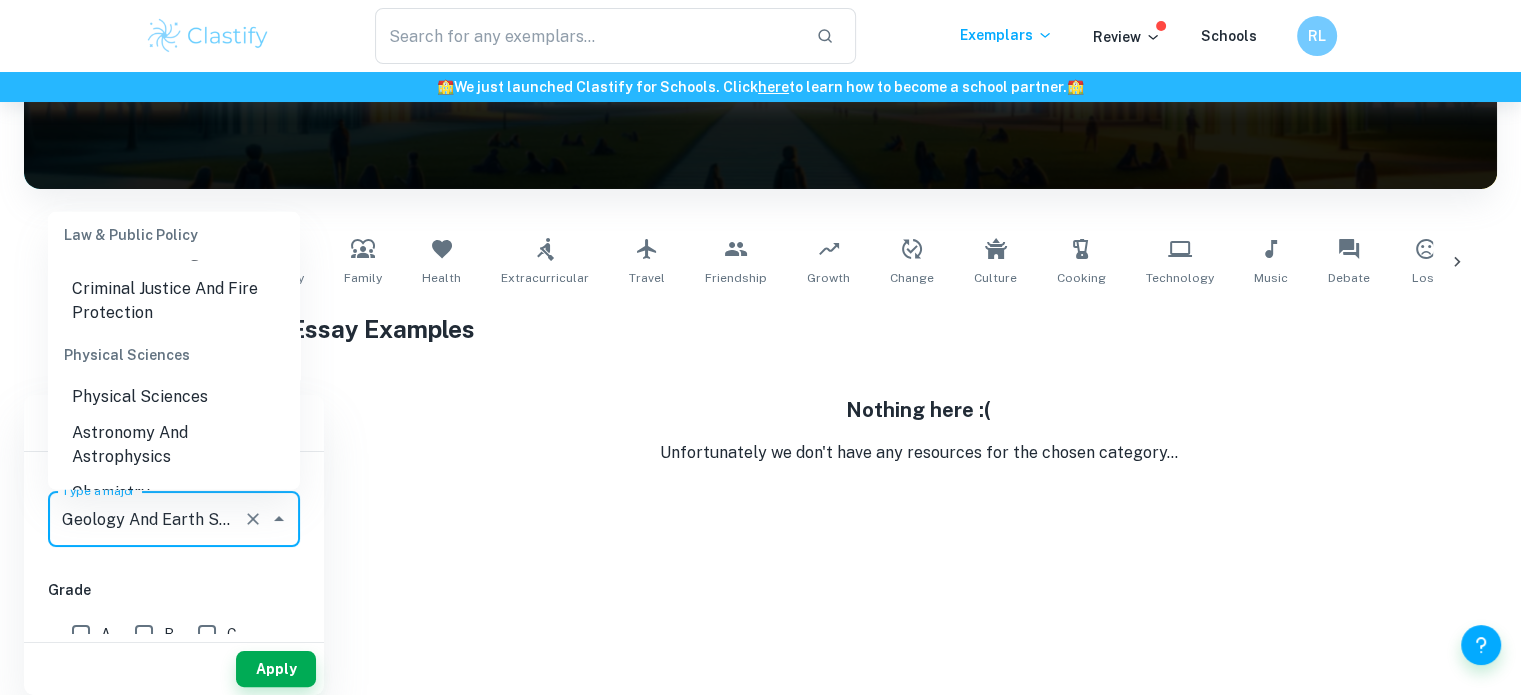 scroll, scrollTop: 2675, scrollLeft: 0, axis: vertical 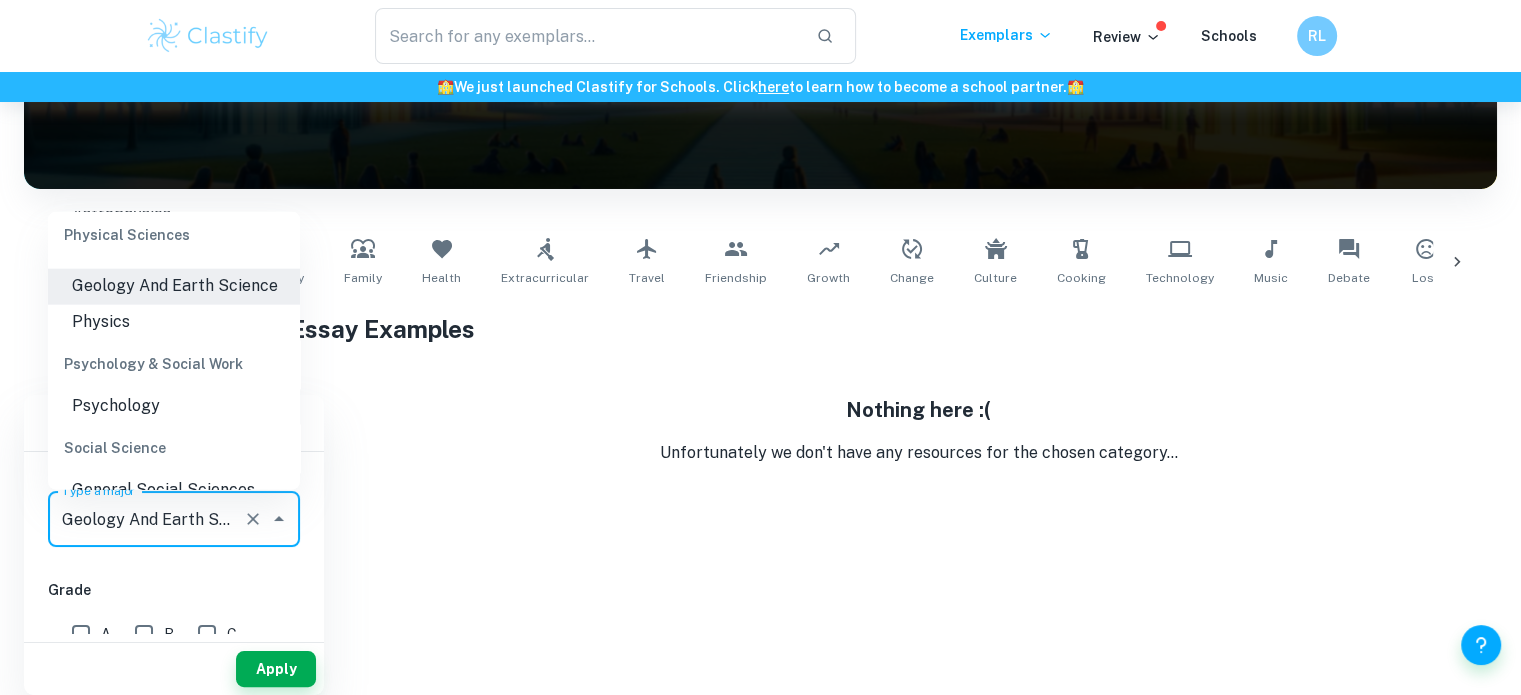 click on "Geology And Earth Science" at bounding box center [174, 287] 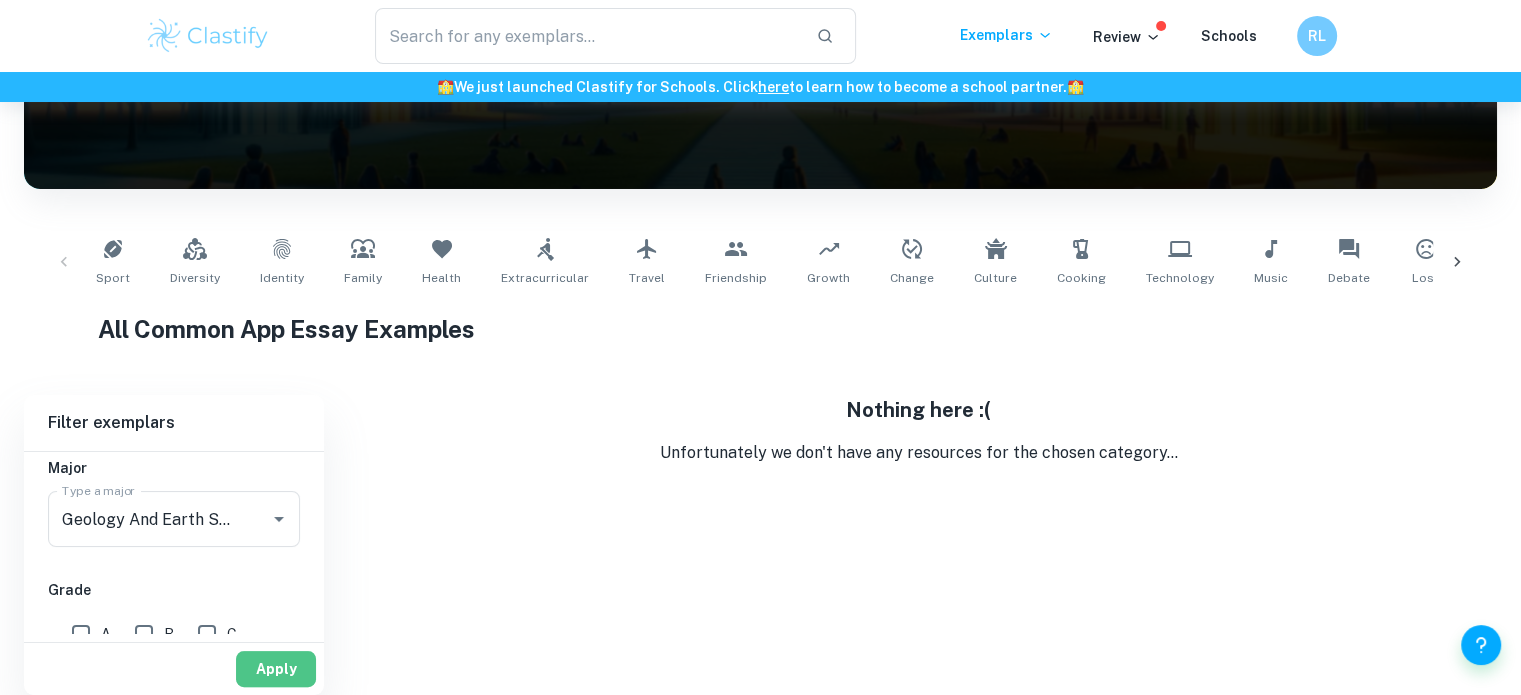 click on "Apply" at bounding box center [276, 669] 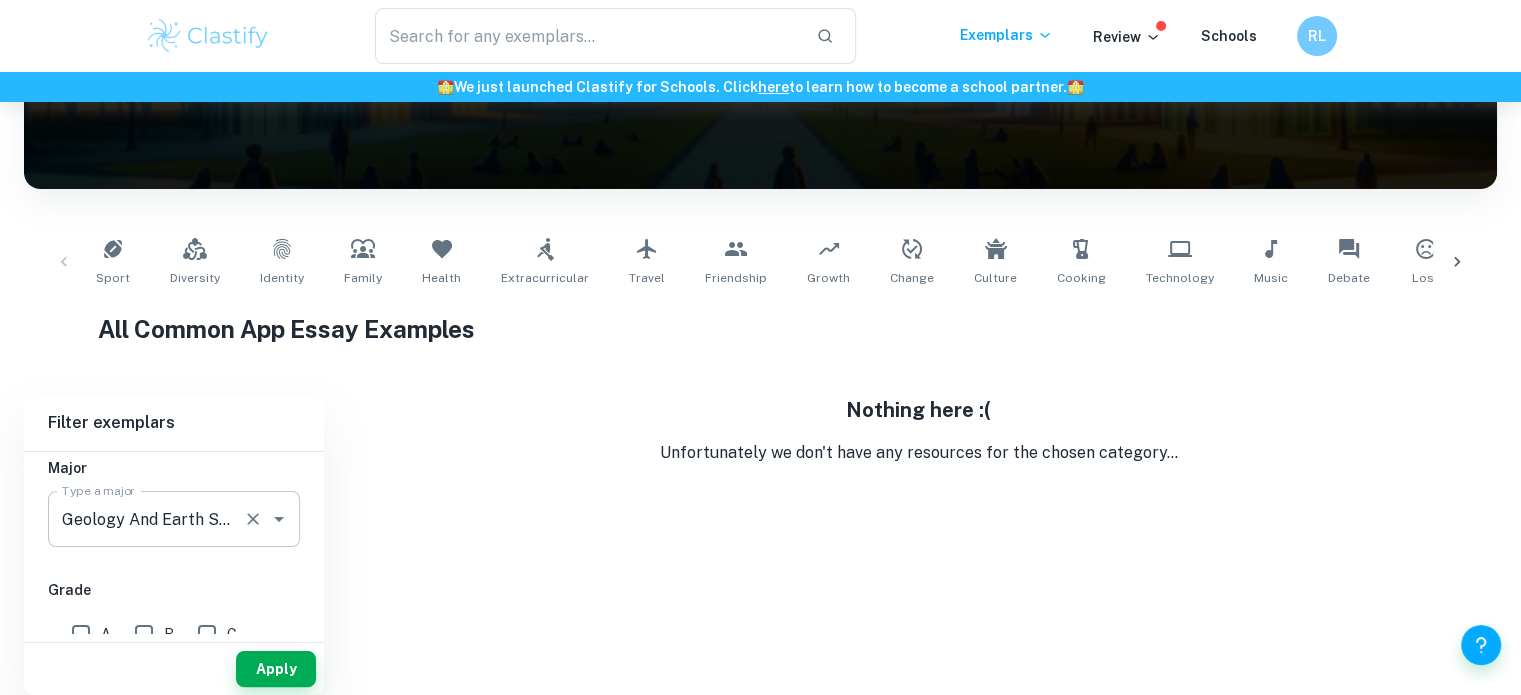 click on "Geology And Earth Science Type a major" at bounding box center (174, 519) 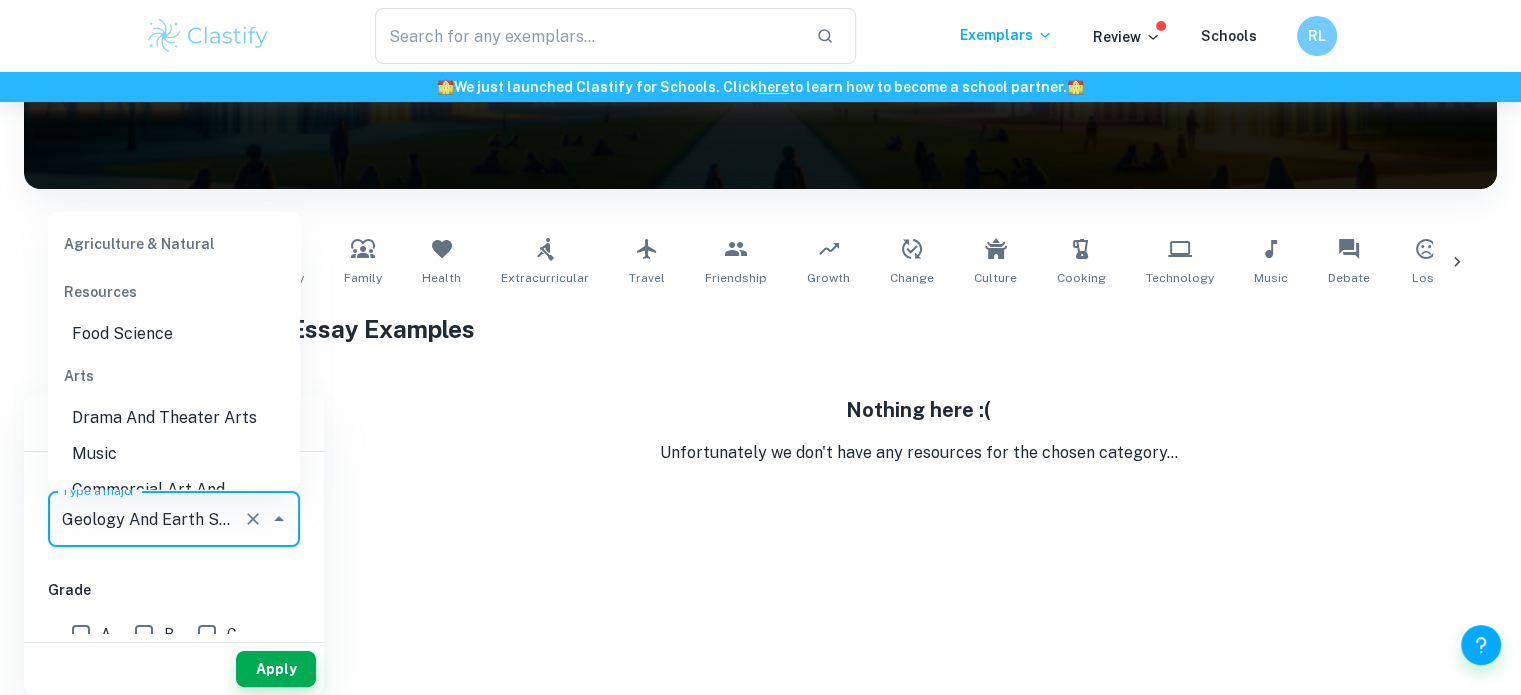 scroll, scrollTop: 2538, scrollLeft: 0, axis: vertical 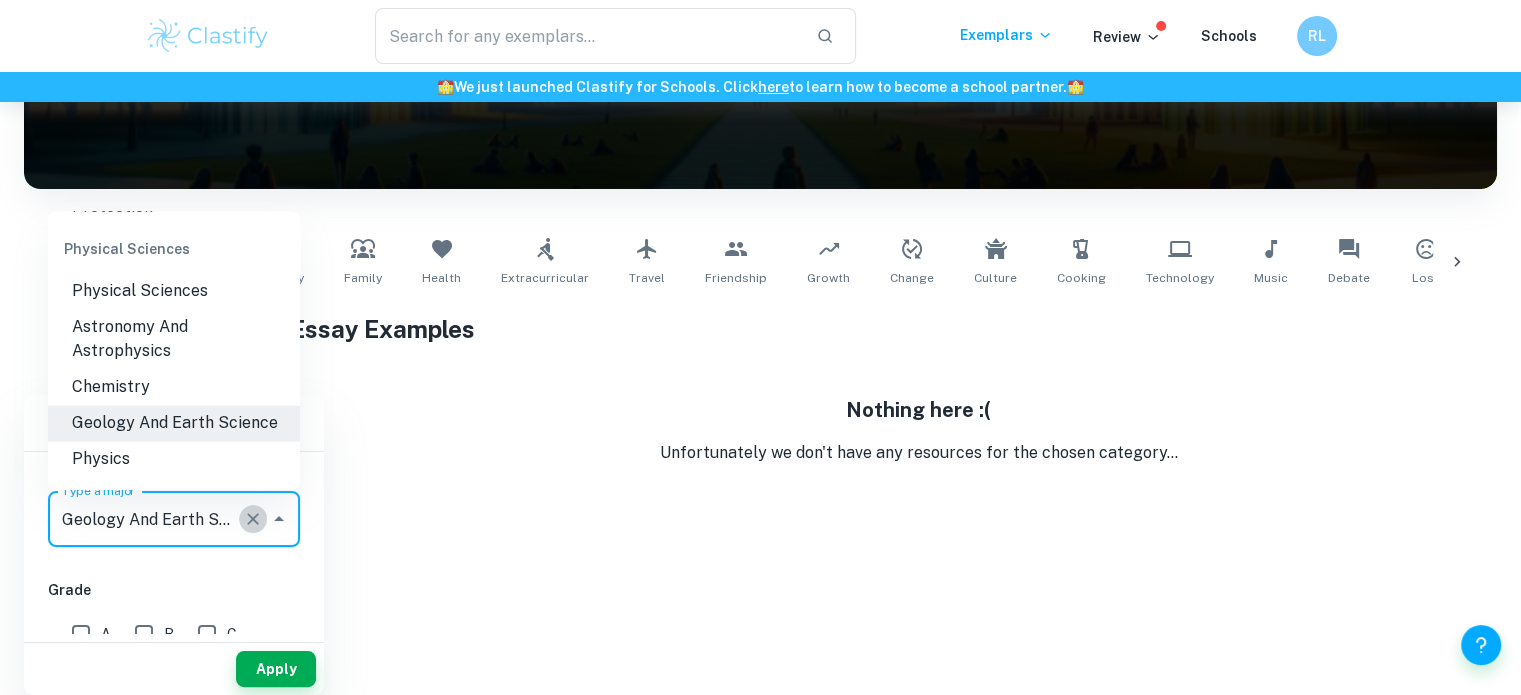 click 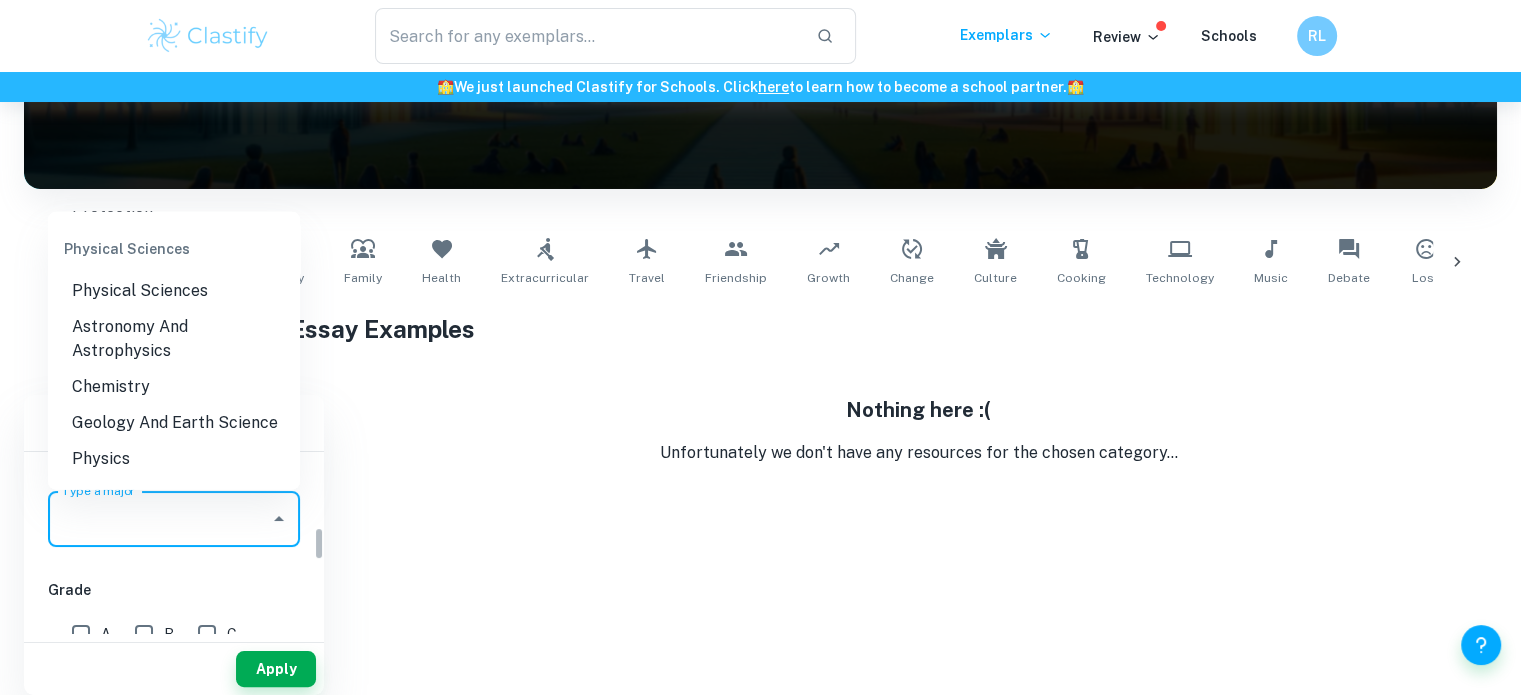 scroll, scrollTop: 0, scrollLeft: 0, axis: both 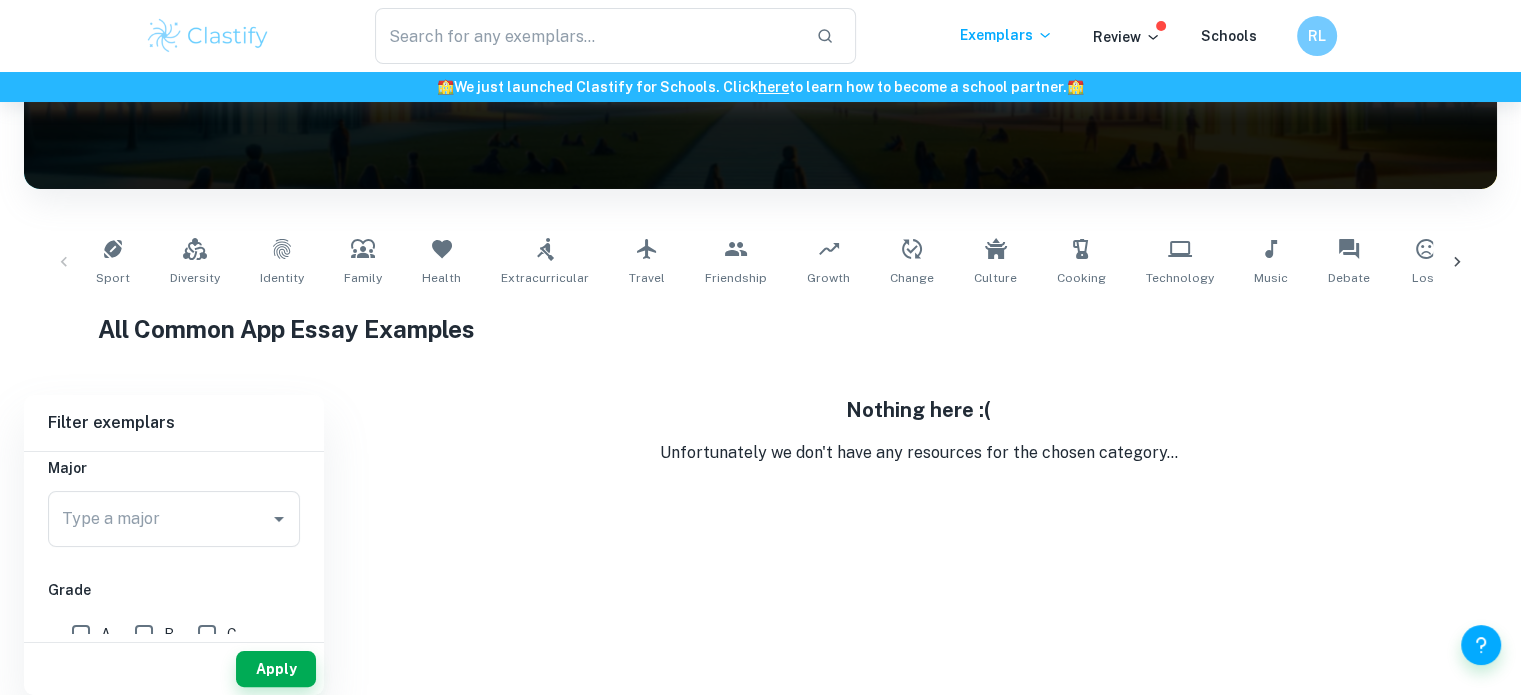 click on "Filter exemplars IB College Category Common App Supplement College Type a college Type a college Prompt Prompt 1 1 Prompt Major Type a major Type a major Grade A B C D F Year 2024/2025 2023/2024 2022/2023 2021/2022 2020/2021 2019/2020 Other Apply Nothing here :( Unfortunately we don't have any resources for the chosen category..." at bounding box center (760, 545) 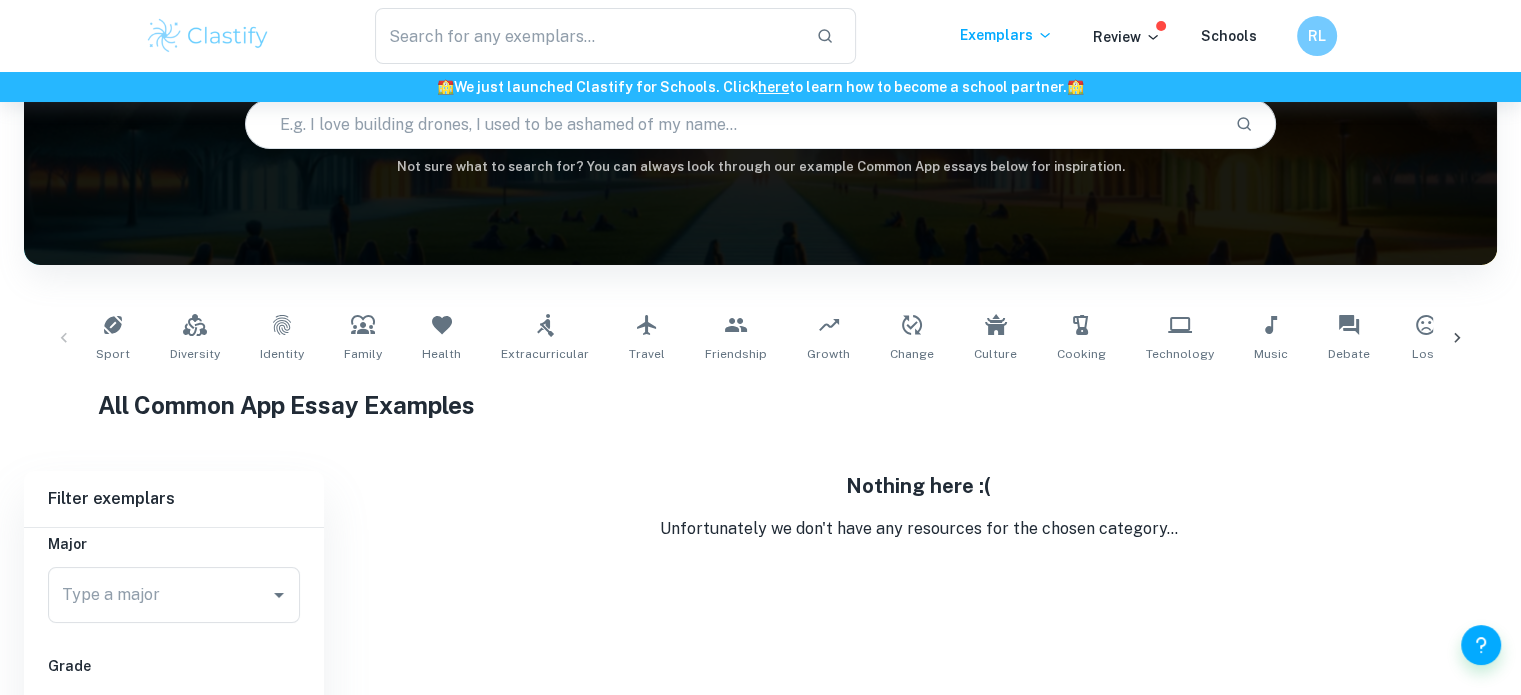 scroll, scrollTop: 279, scrollLeft: 0, axis: vertical 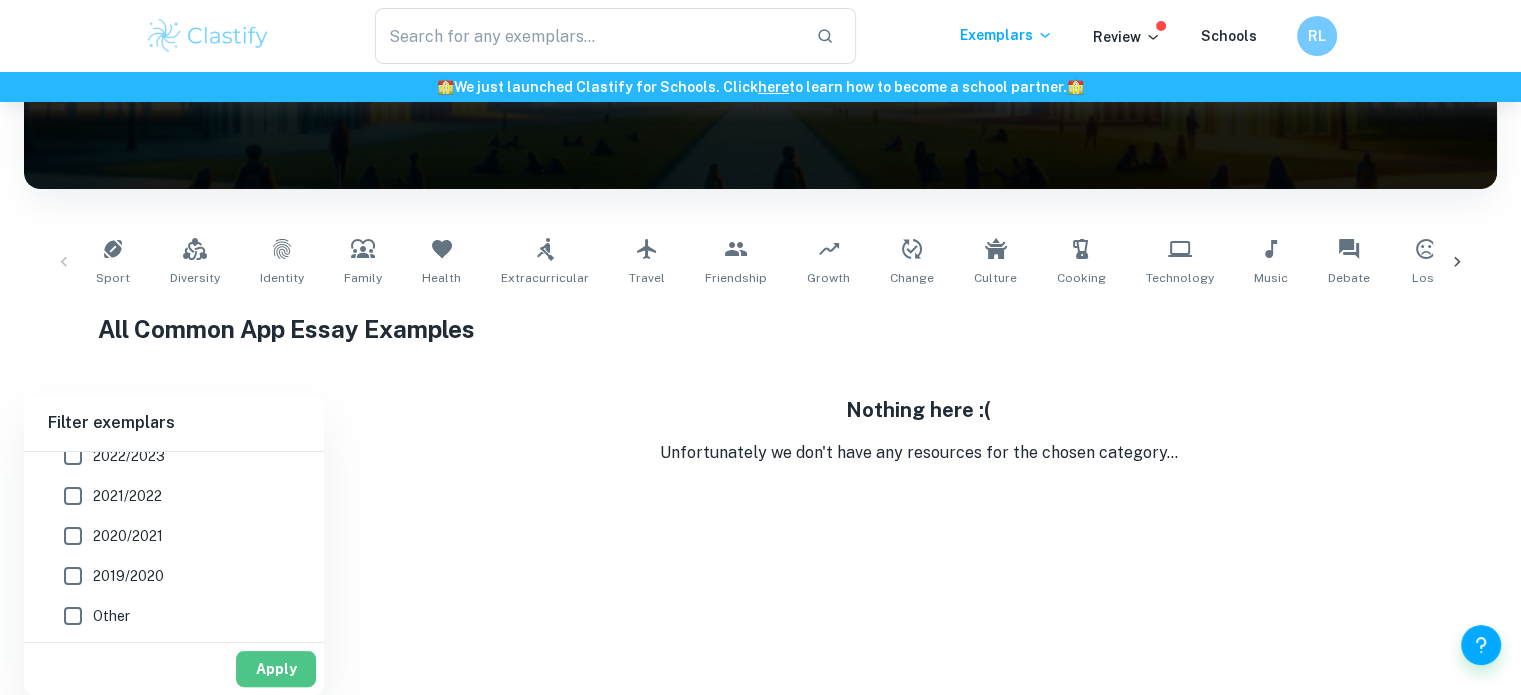 click on "Apply" at bounding box center [276, 669] 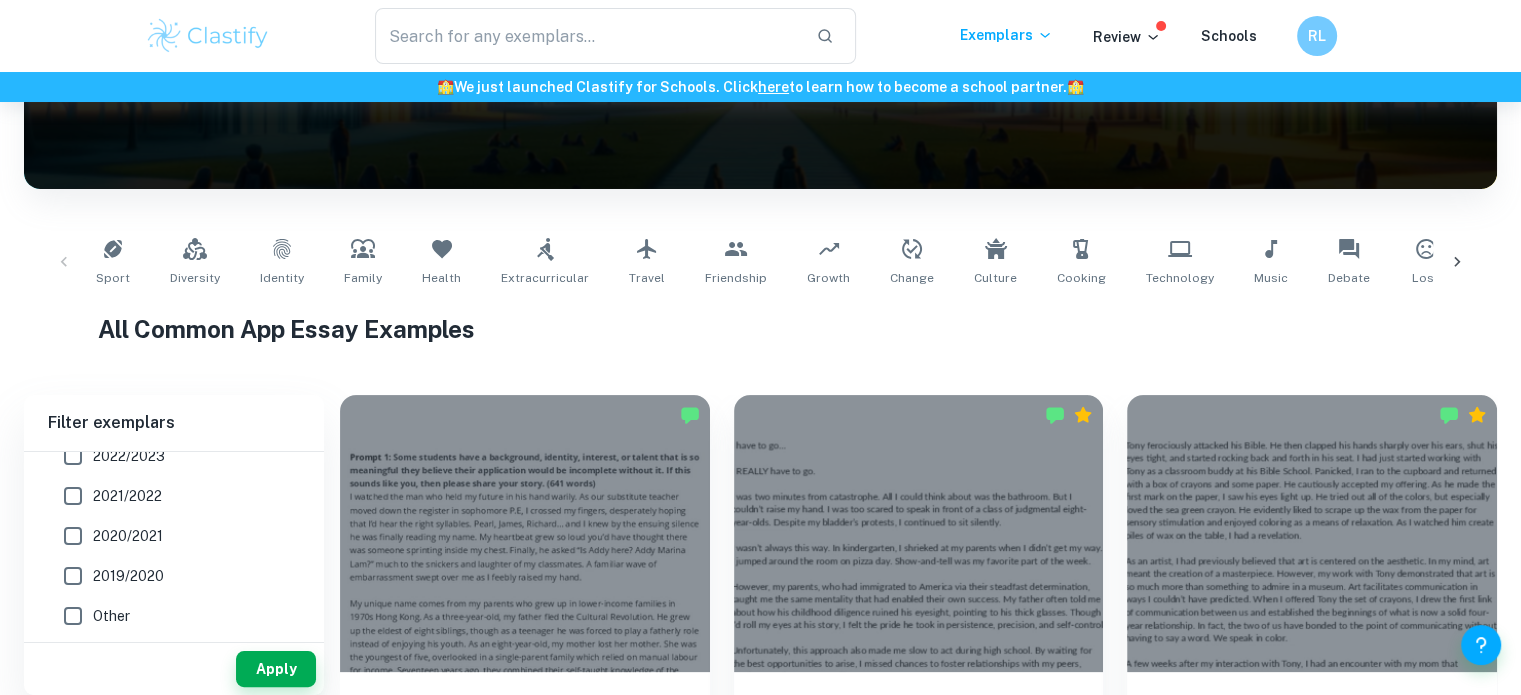 scroll, scrollTop: 887, scrollLeft: 0, axis: vertical 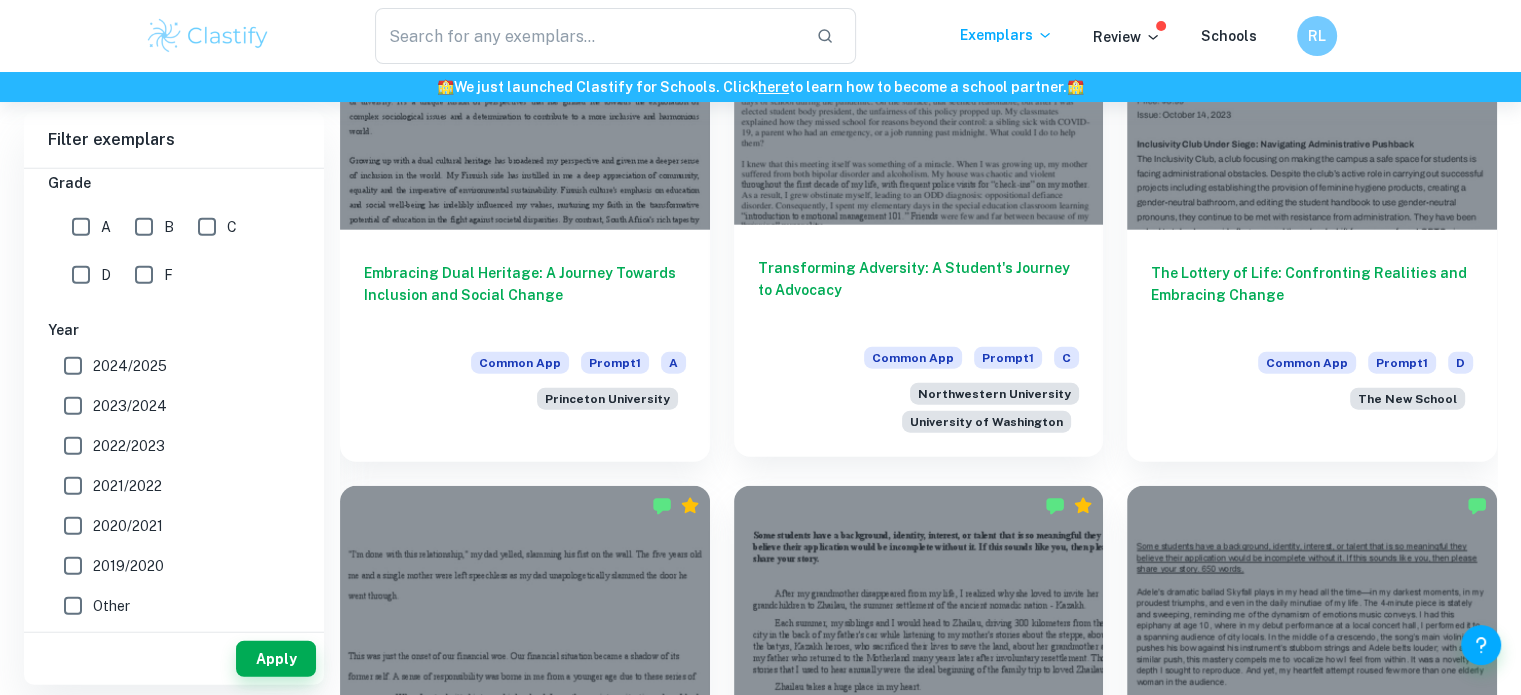 click on "Transforming Adversity: A Student's Journey to Advocacy Common App Prompt 1 C Northwestern University University of Washington" at bounding box center (919, 341) 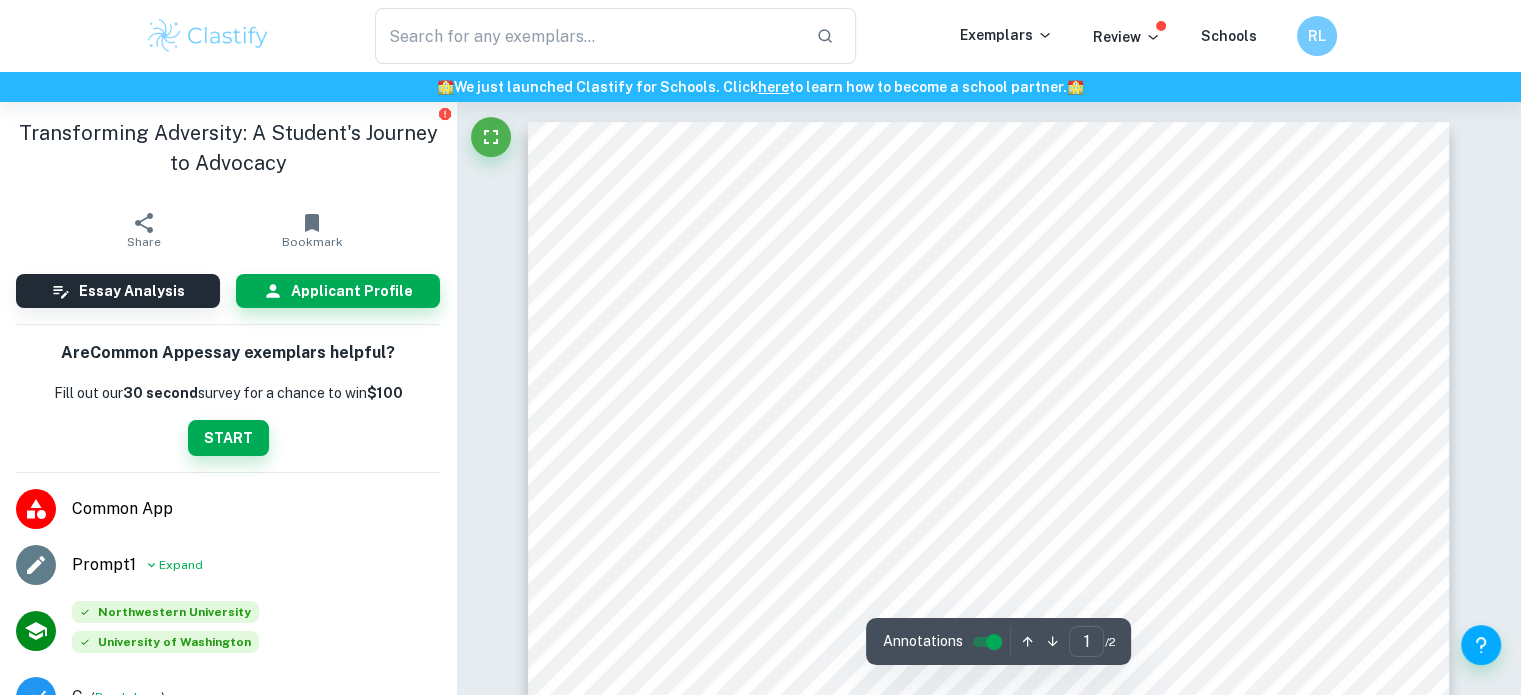 scroll, scrollTop: 608, scrollLeft: 0, axis: vertical 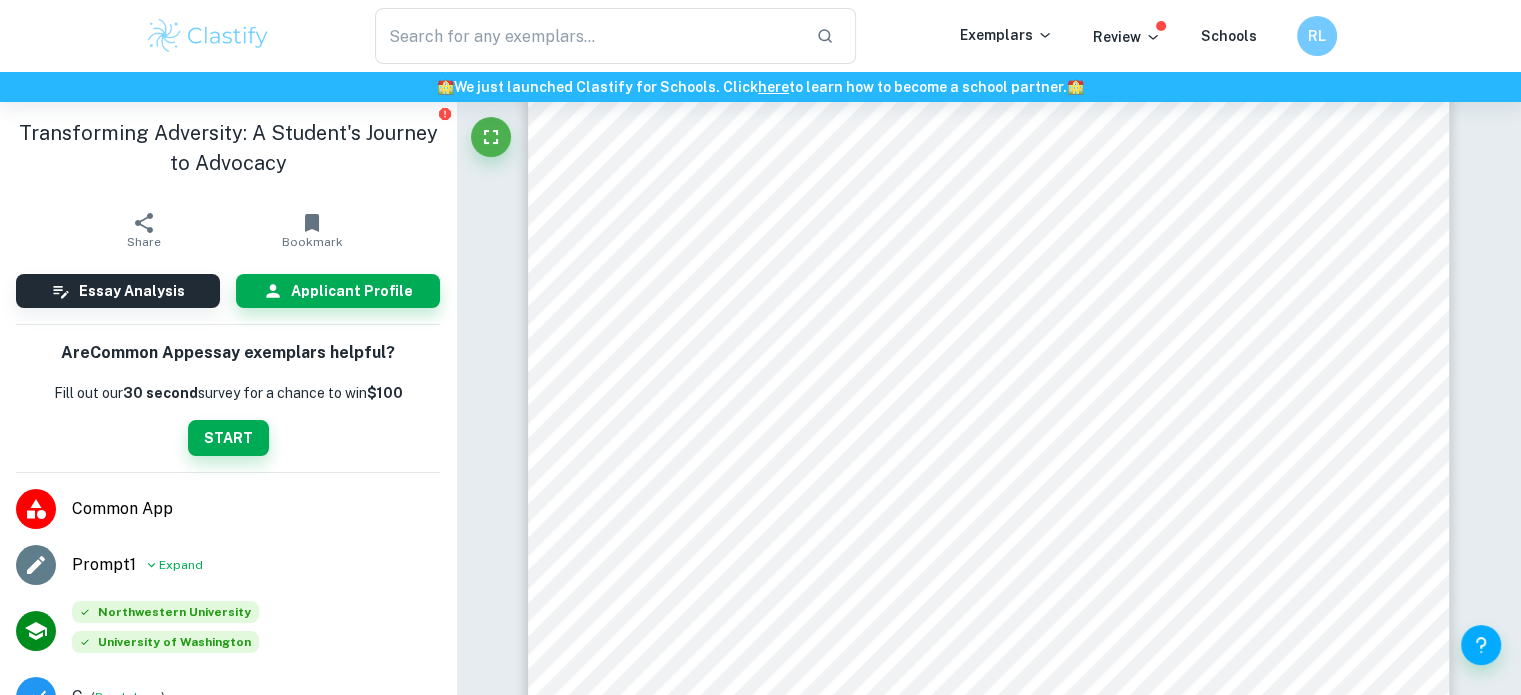 type on "2" 